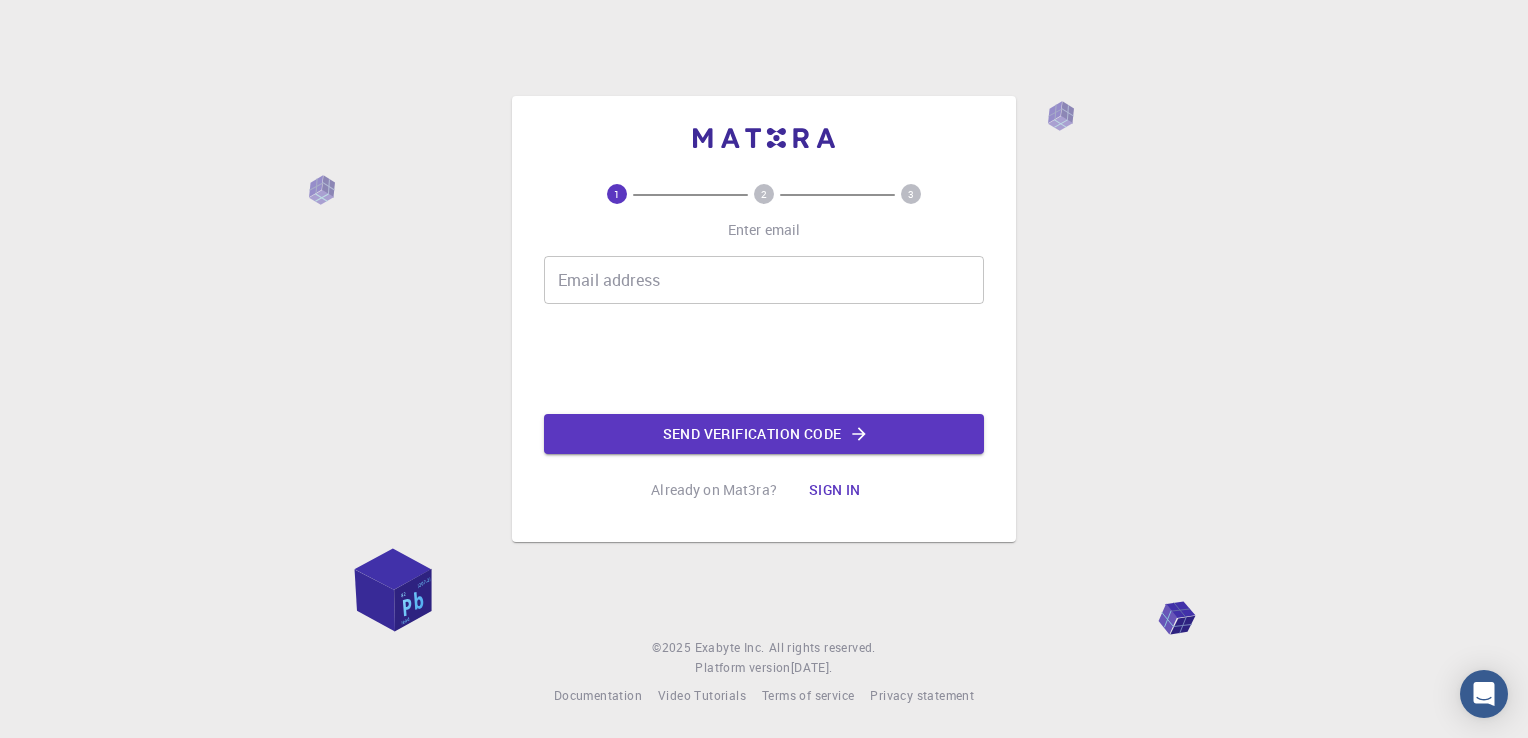 scroll, scrollTop: 0, scrollLeft: 0, axis: both 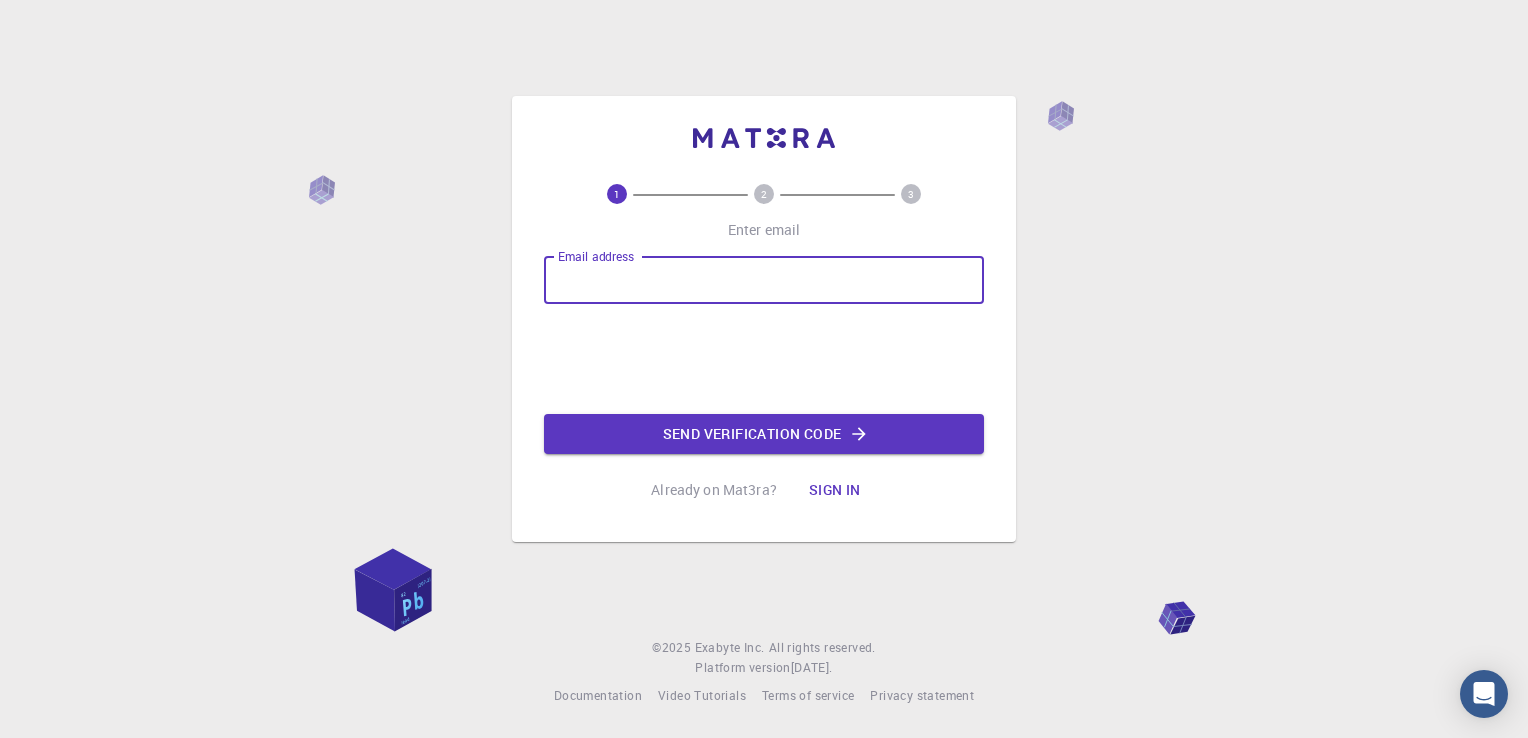 click on "Email address" at bounding box center [764, 280] 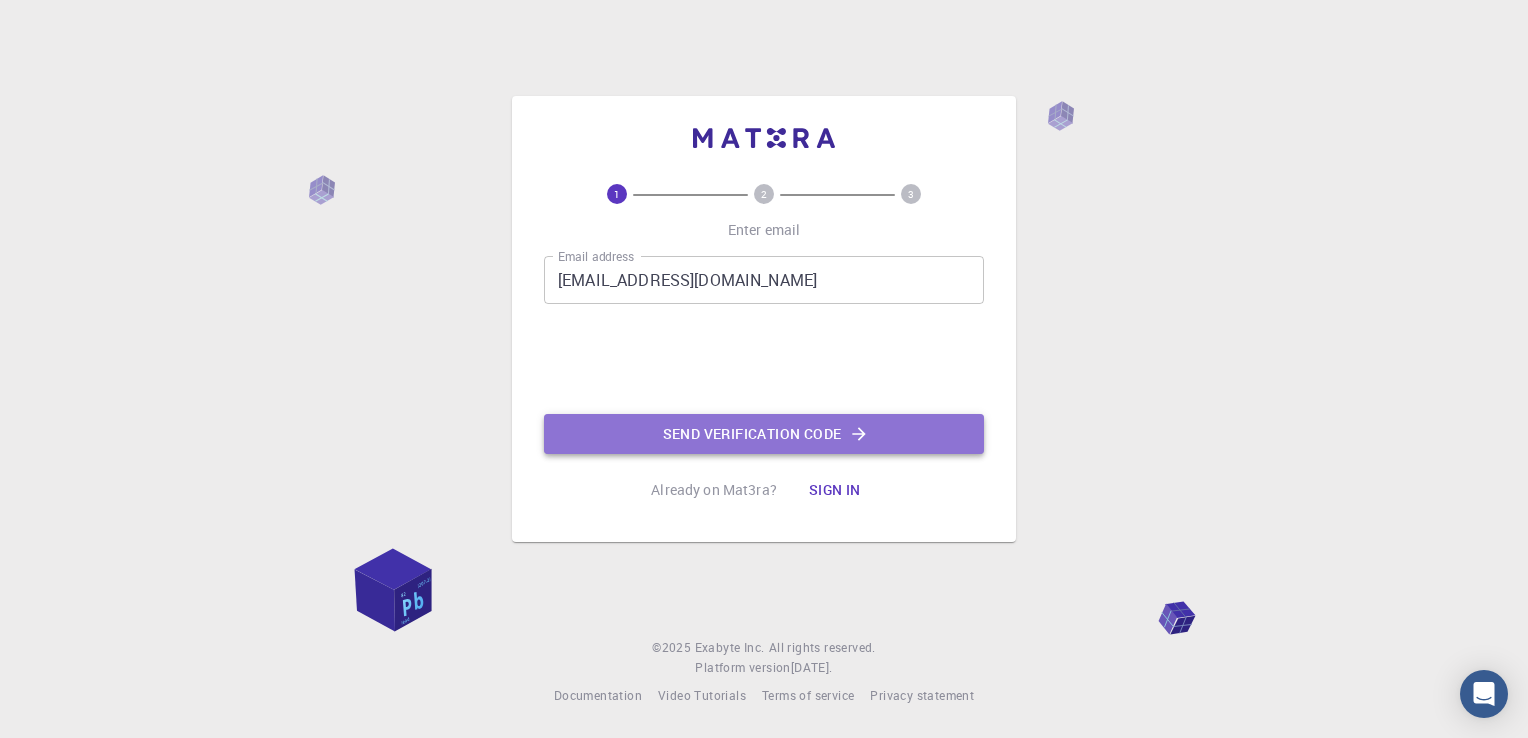 click on "Send verification code" 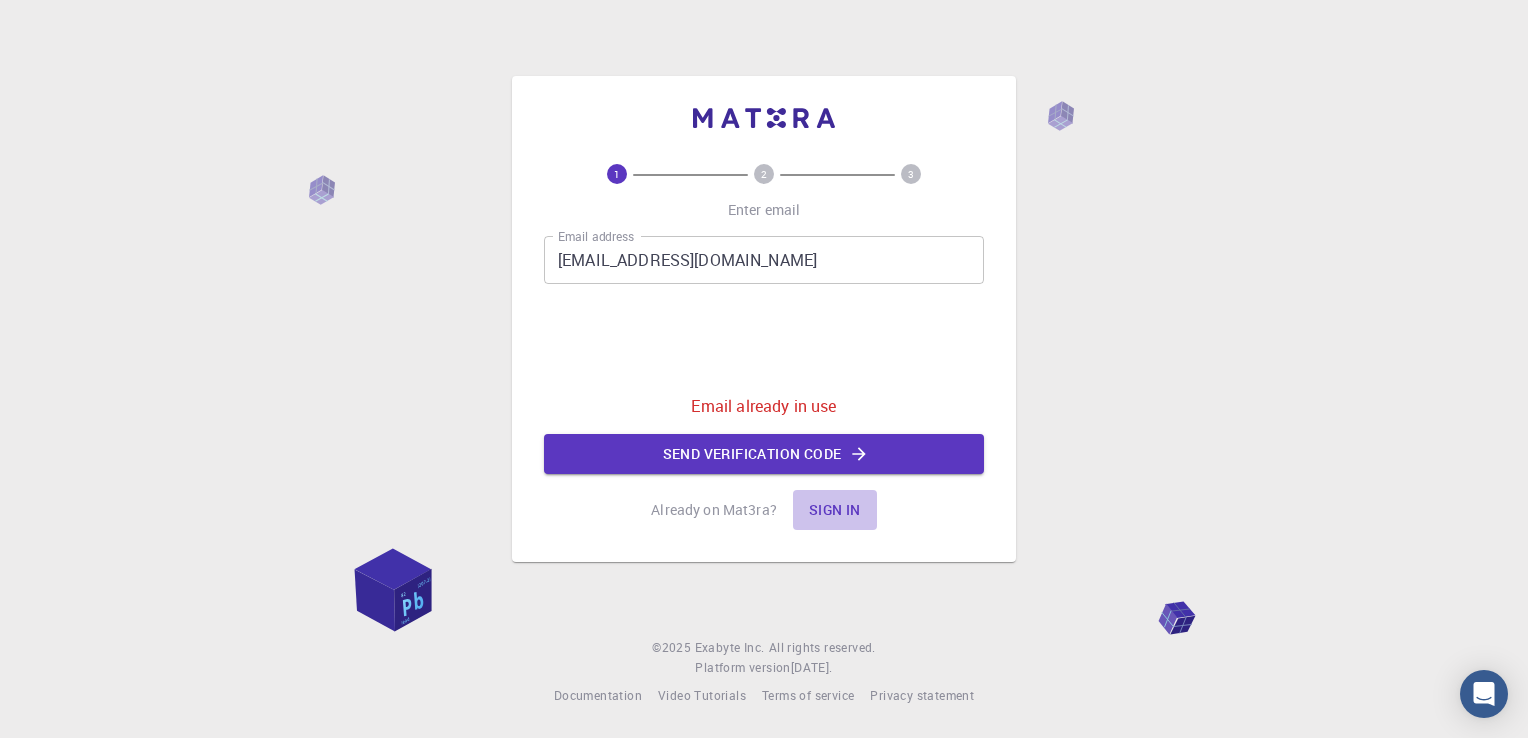 click on "Sign in" at bounding box center (835, 510) 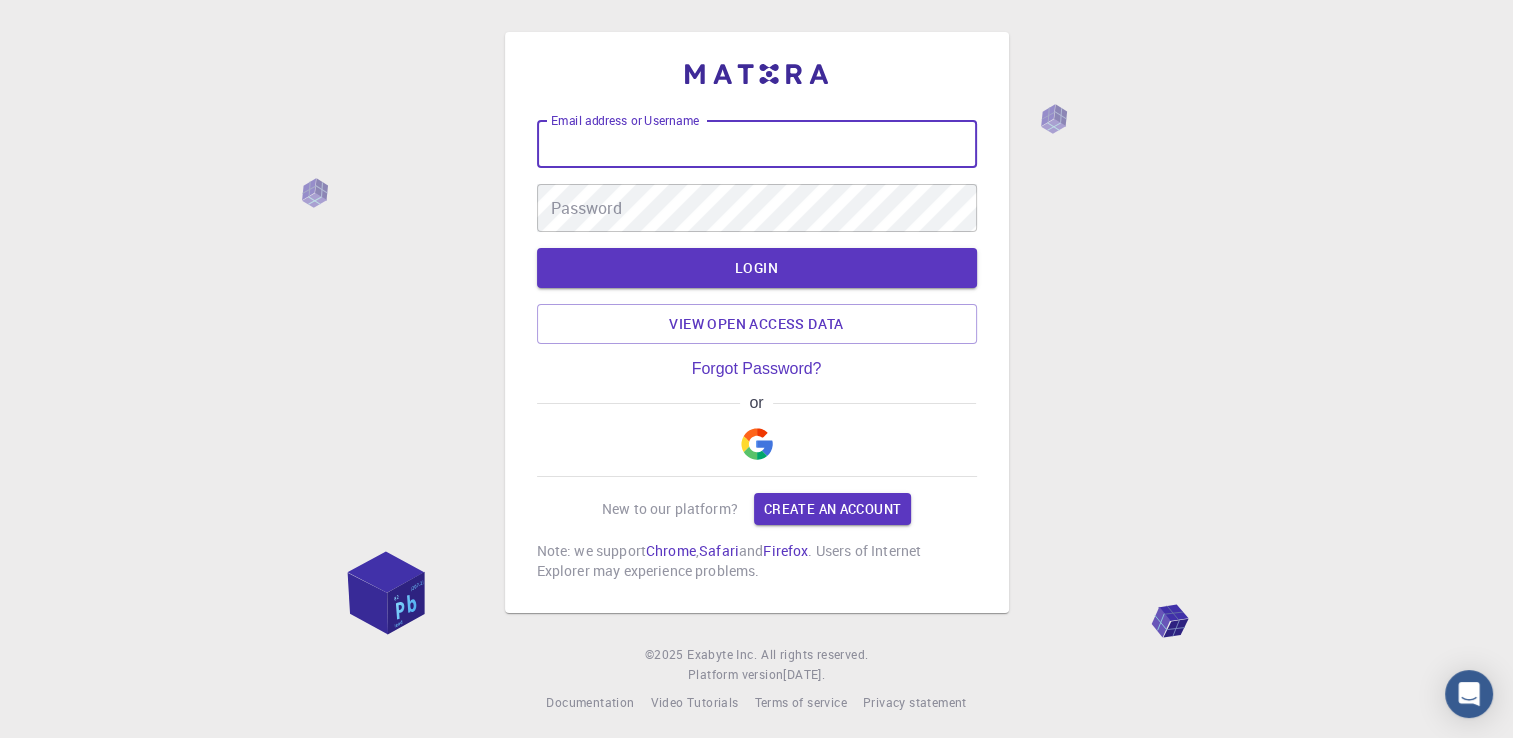 click on "Email address or Username" at bounding box center (757, 144) 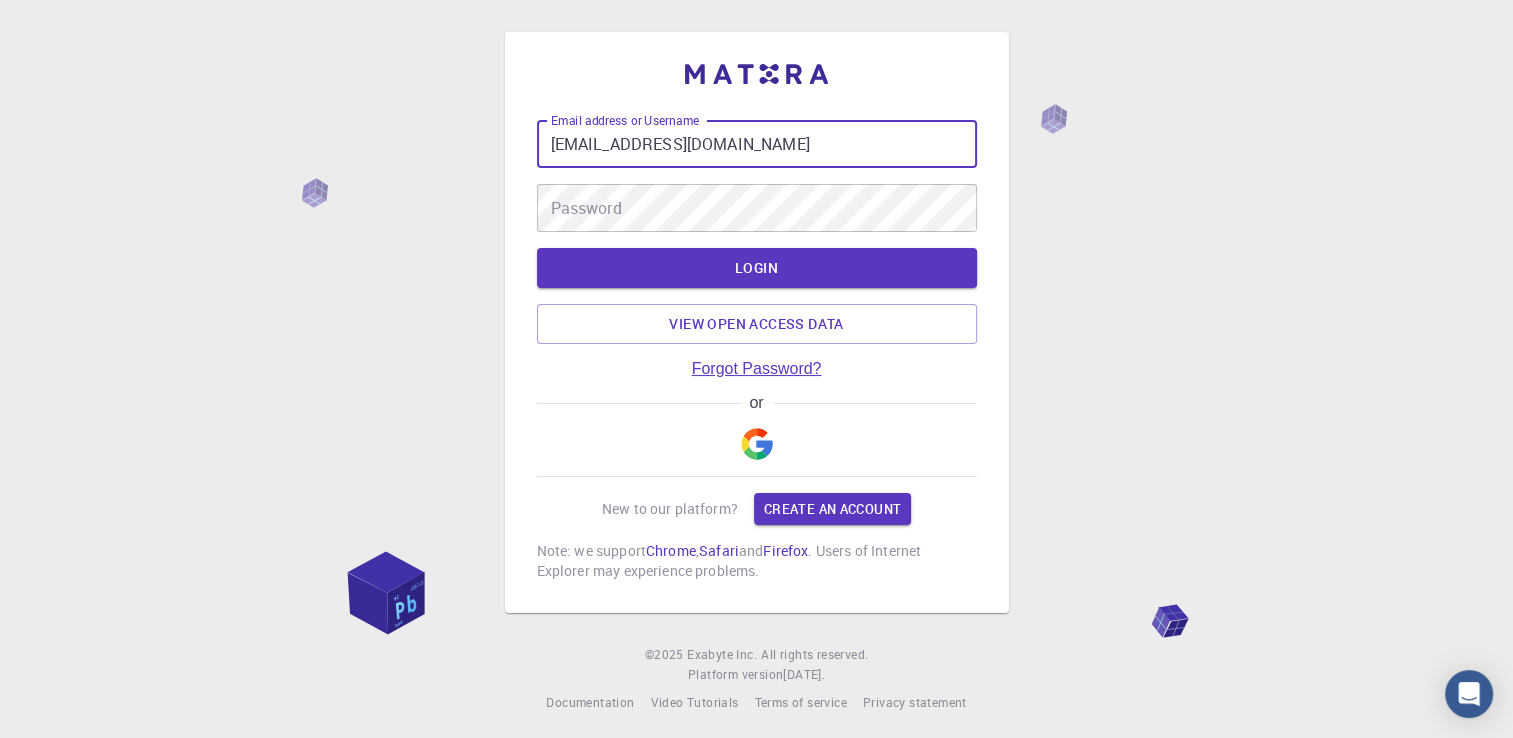 click on "Forgot Password?" at bounding box center (757, 369) 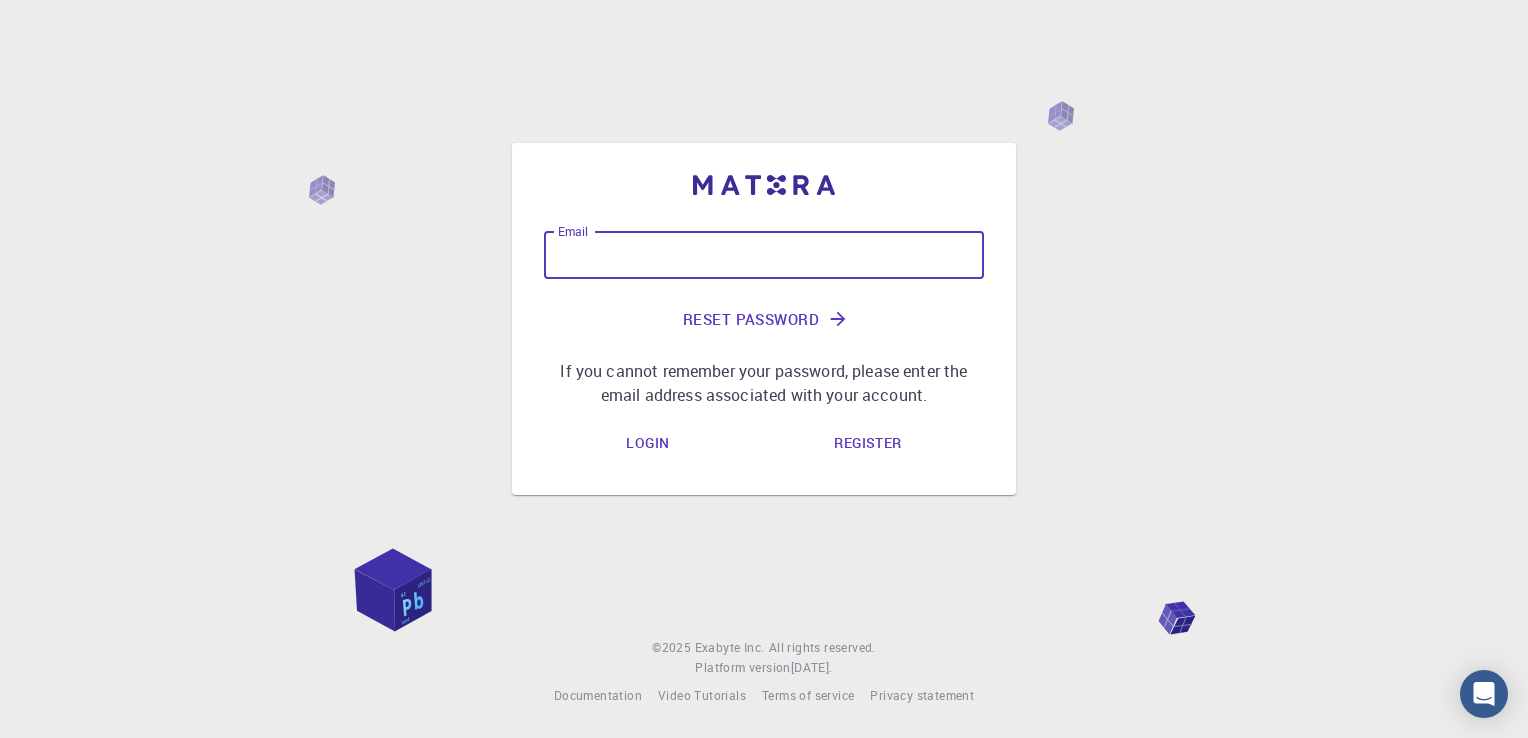 click on "Email" at bounding box center (764, 255) 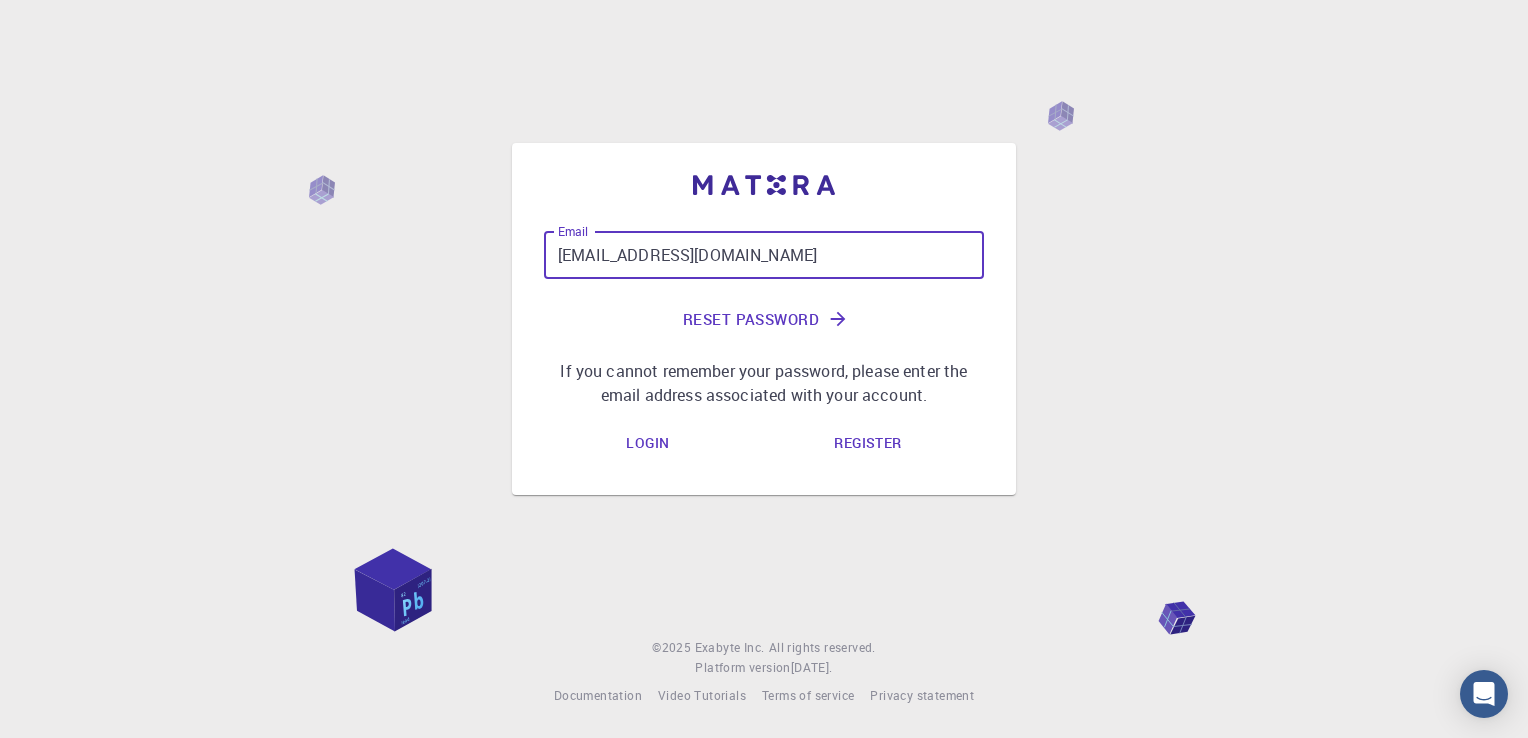 click on "Reset Password" 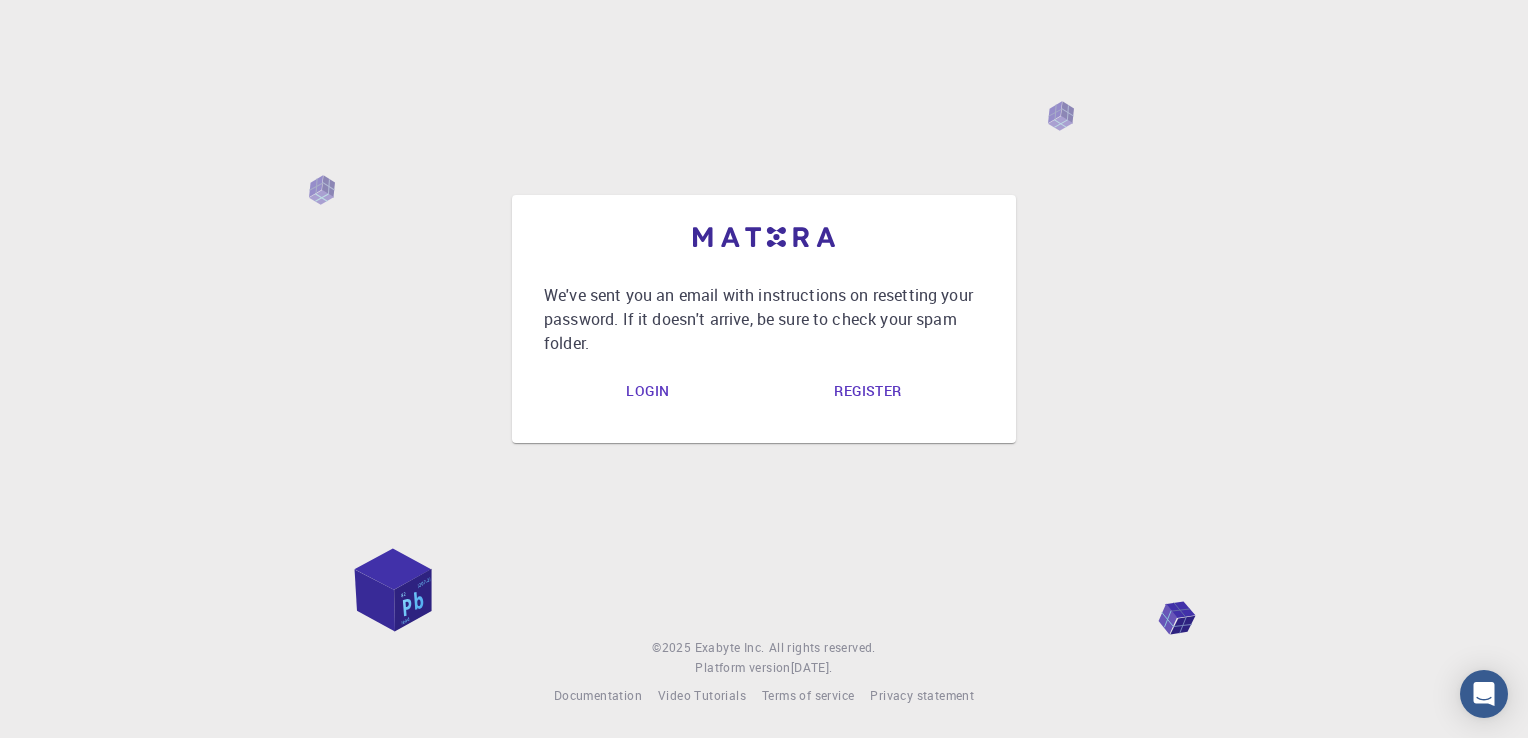 click on "Login" at bounding box center (647, 391) 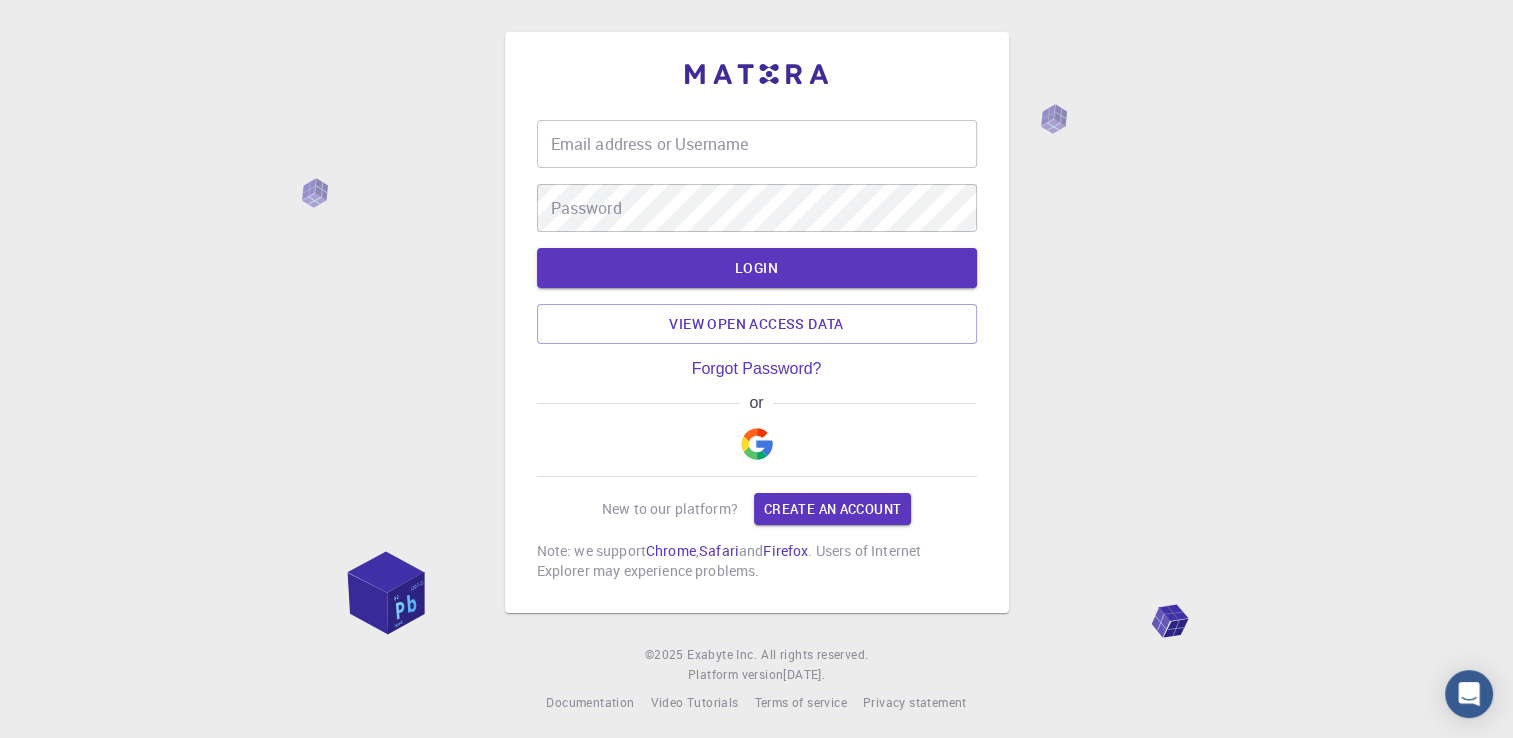 click on "Email address or Username" at bounding box center [757, 144] 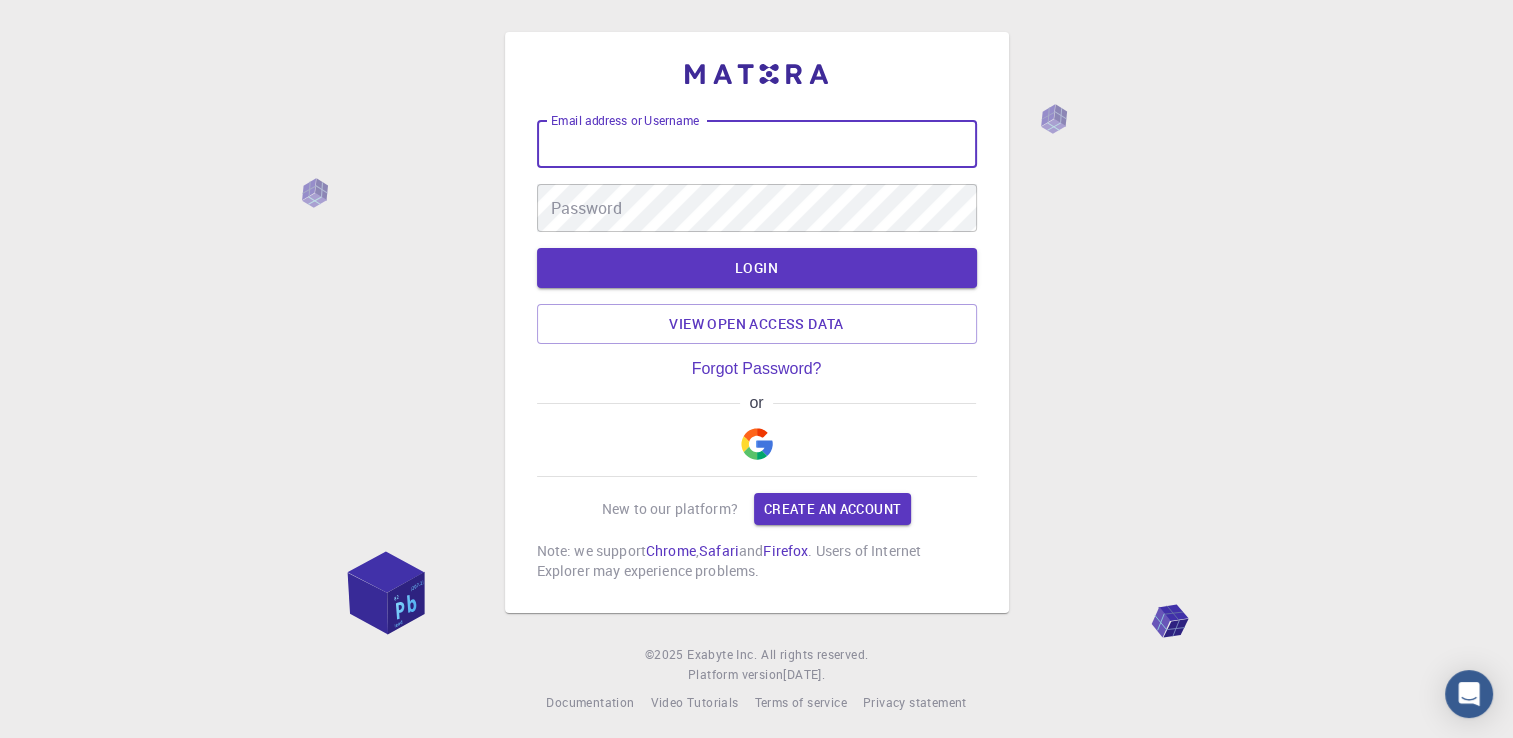 type on "jagginghotekar@gmail.com" 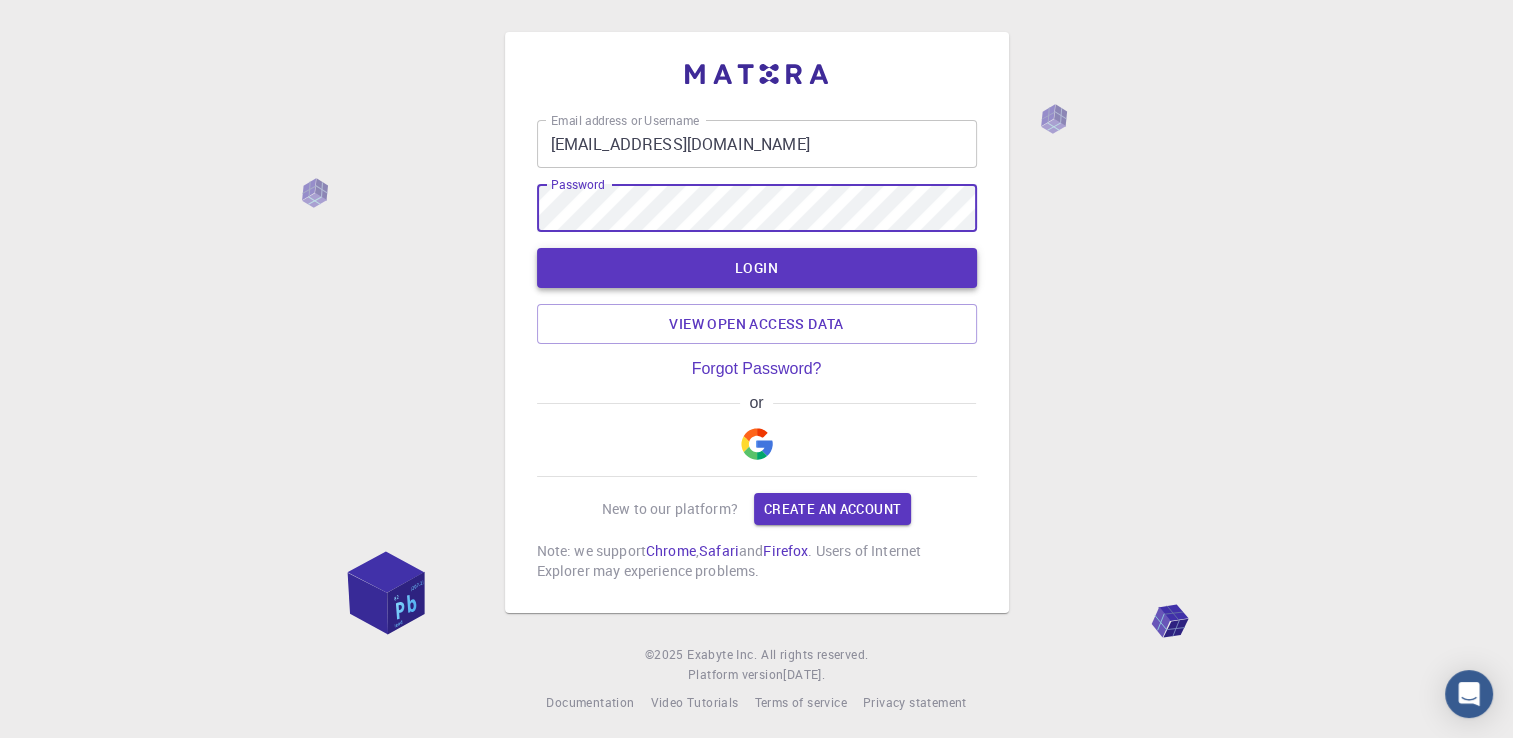 click on "LOGIN" at bounding box center (757, 268) 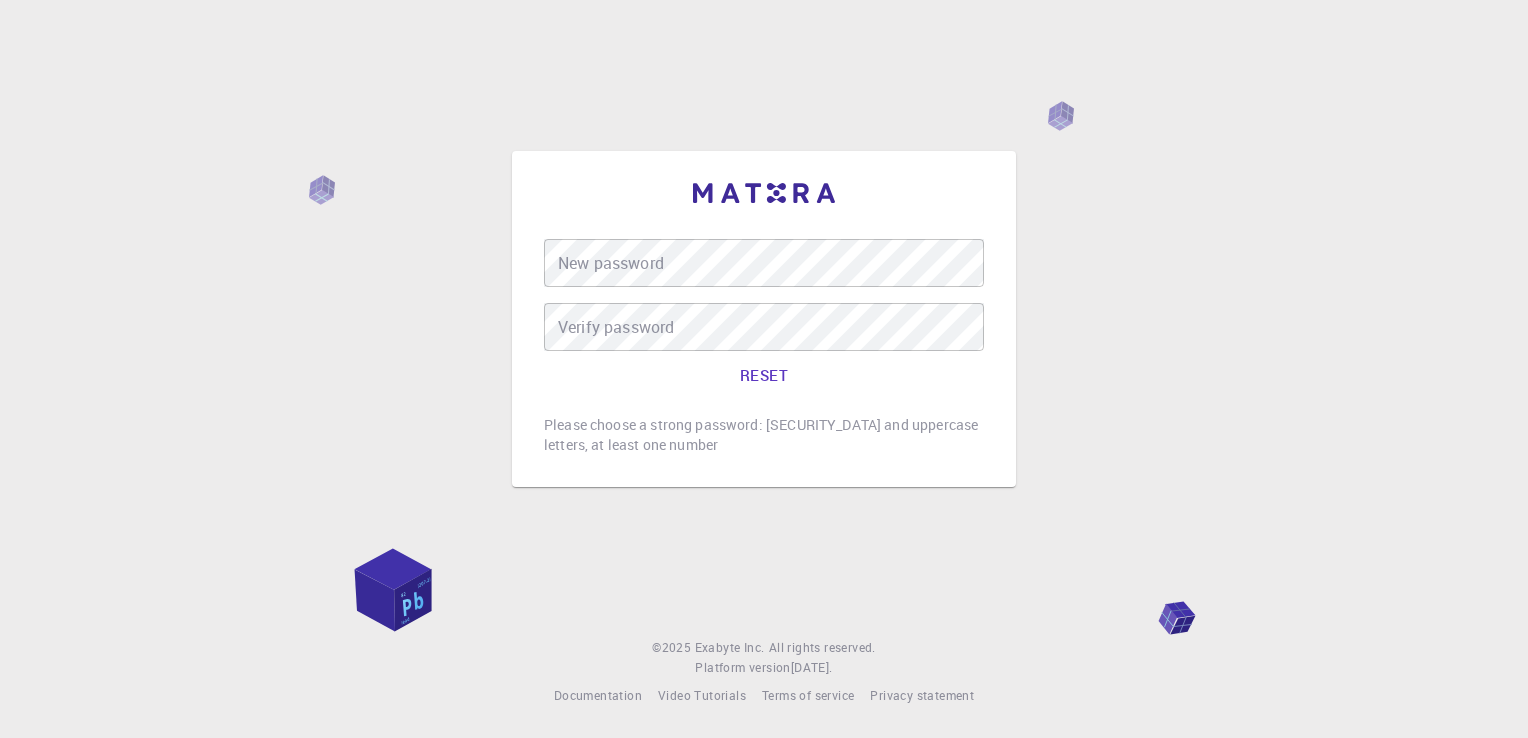 scroll, scrollTop: 0, scrollLeft: 0, axis: both 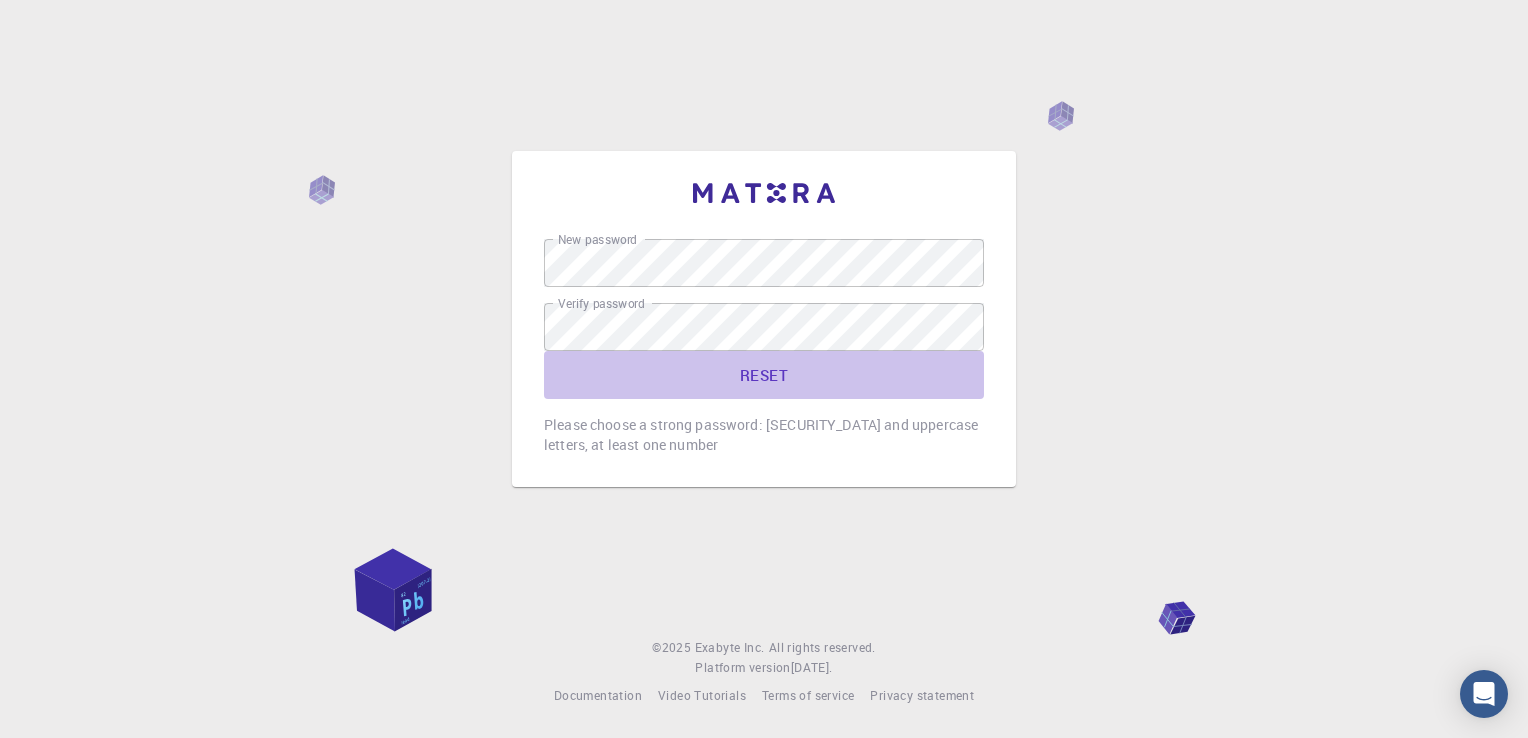 click on "RESET" 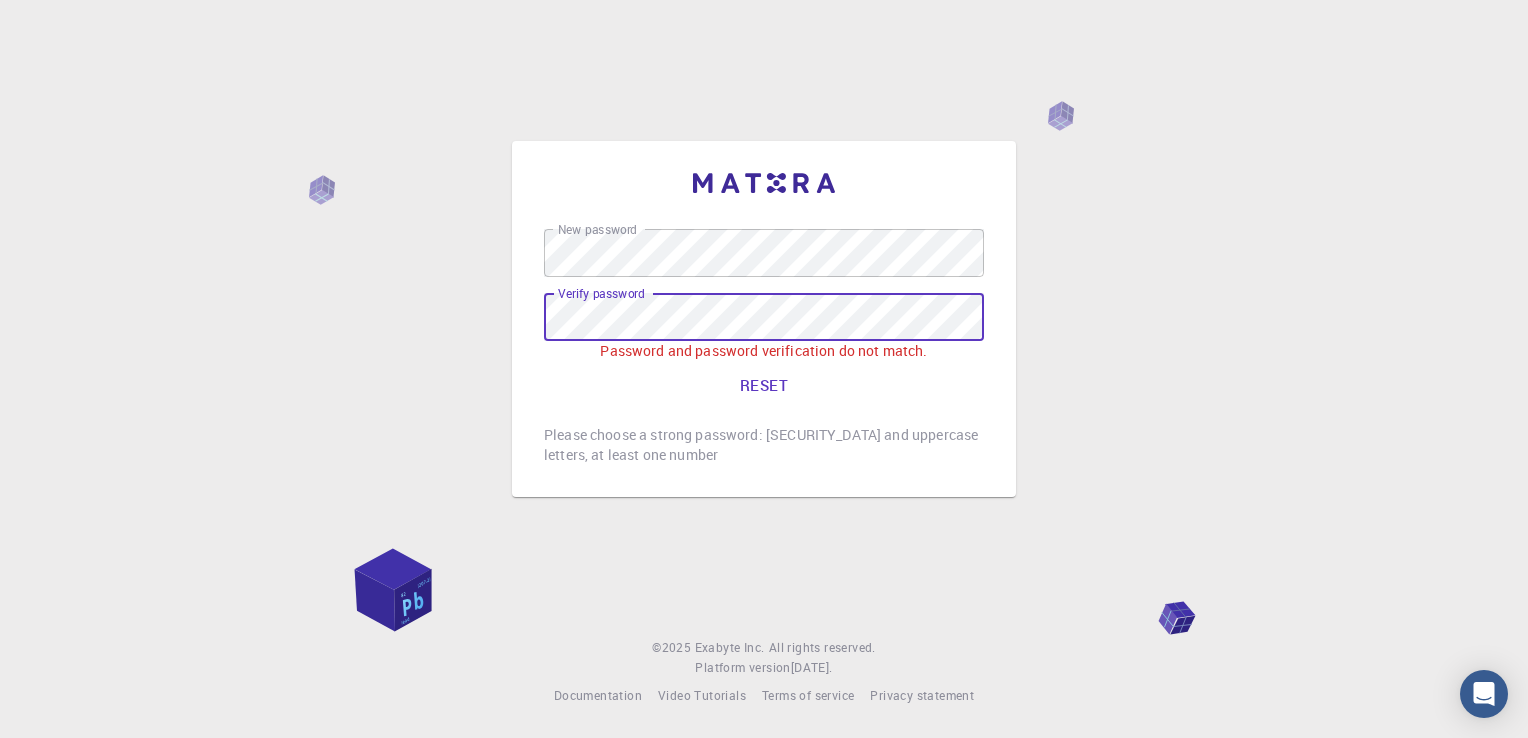 click on "New password New password Verify password Verify password Password and password verification do not match. RESET Please choose a strong password: [SECURITY_DATA] and uppercase letters, at least one number" at bounding box center [764, 319] 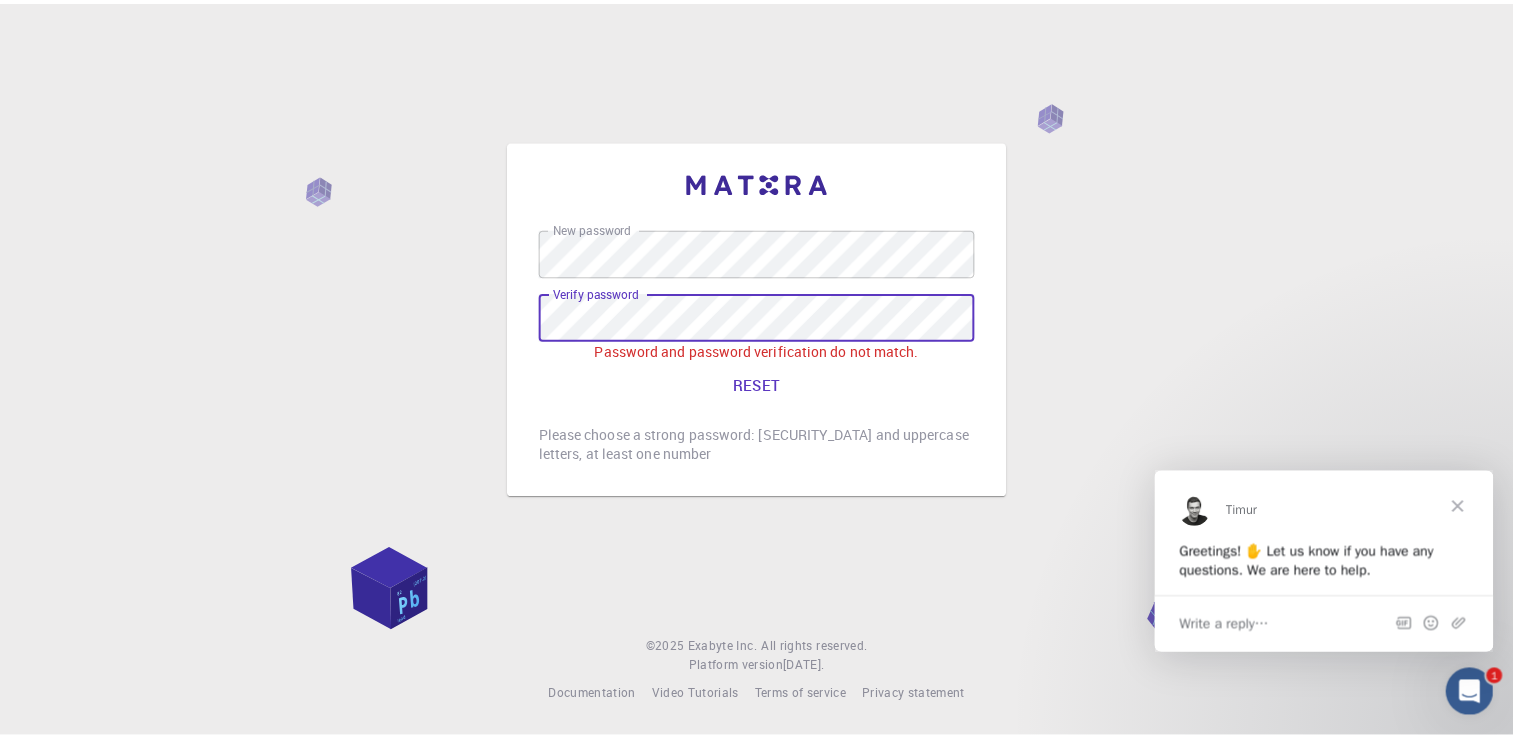 scroll, scrollTop: 0, scrollLeft: 0, axis: both 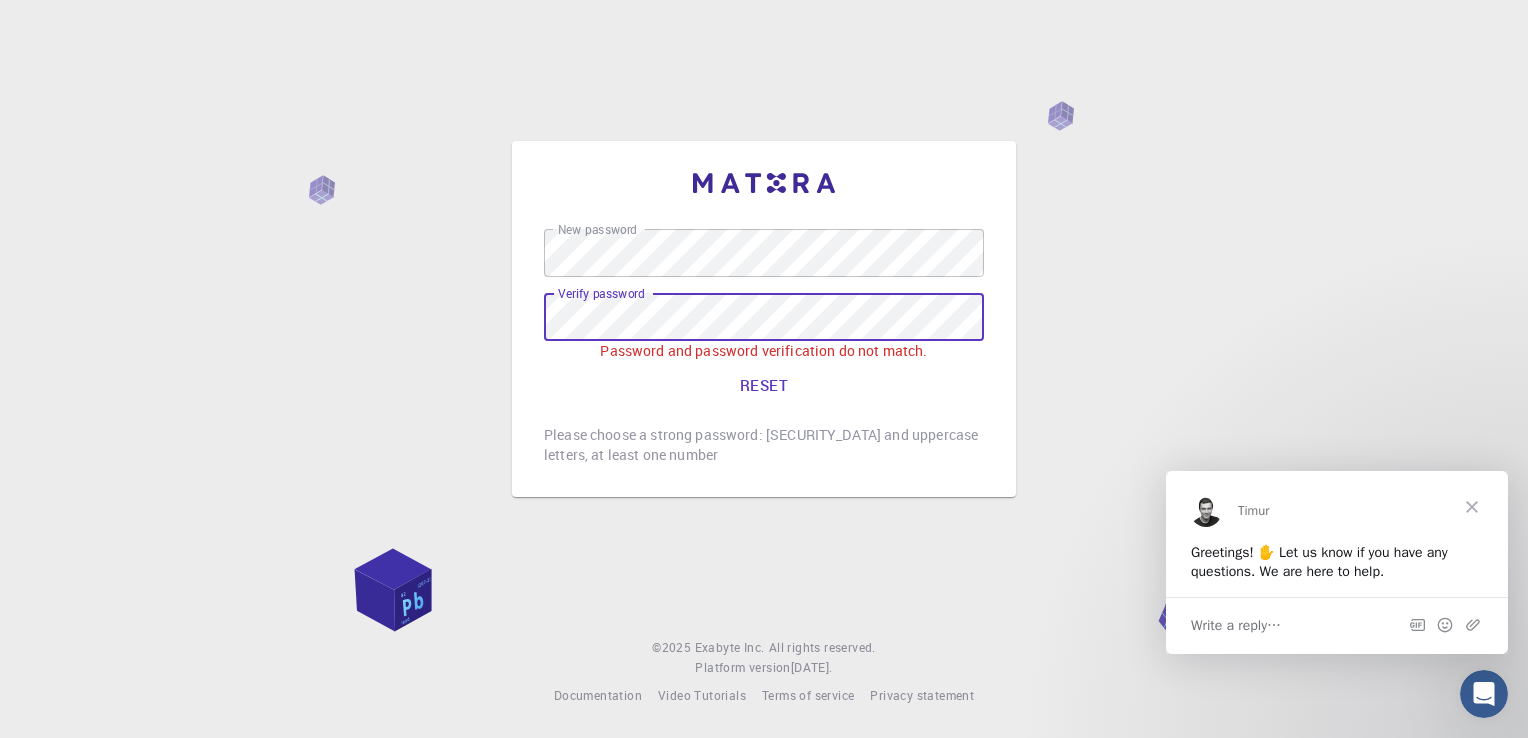 click on "RESET" at bounding box center [764, 385] 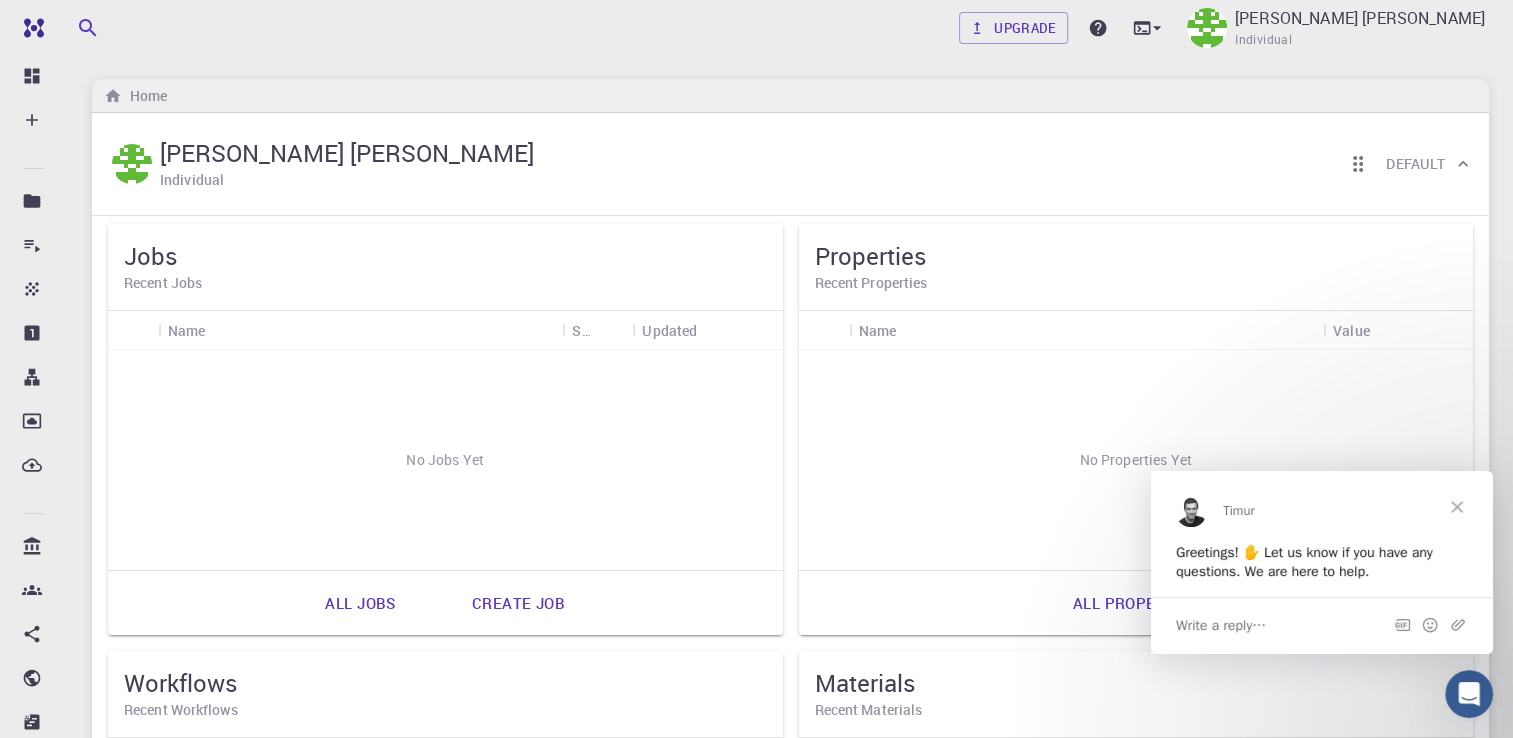 scroll, scrollTop: 0, scrollLeft: 0, axis: both 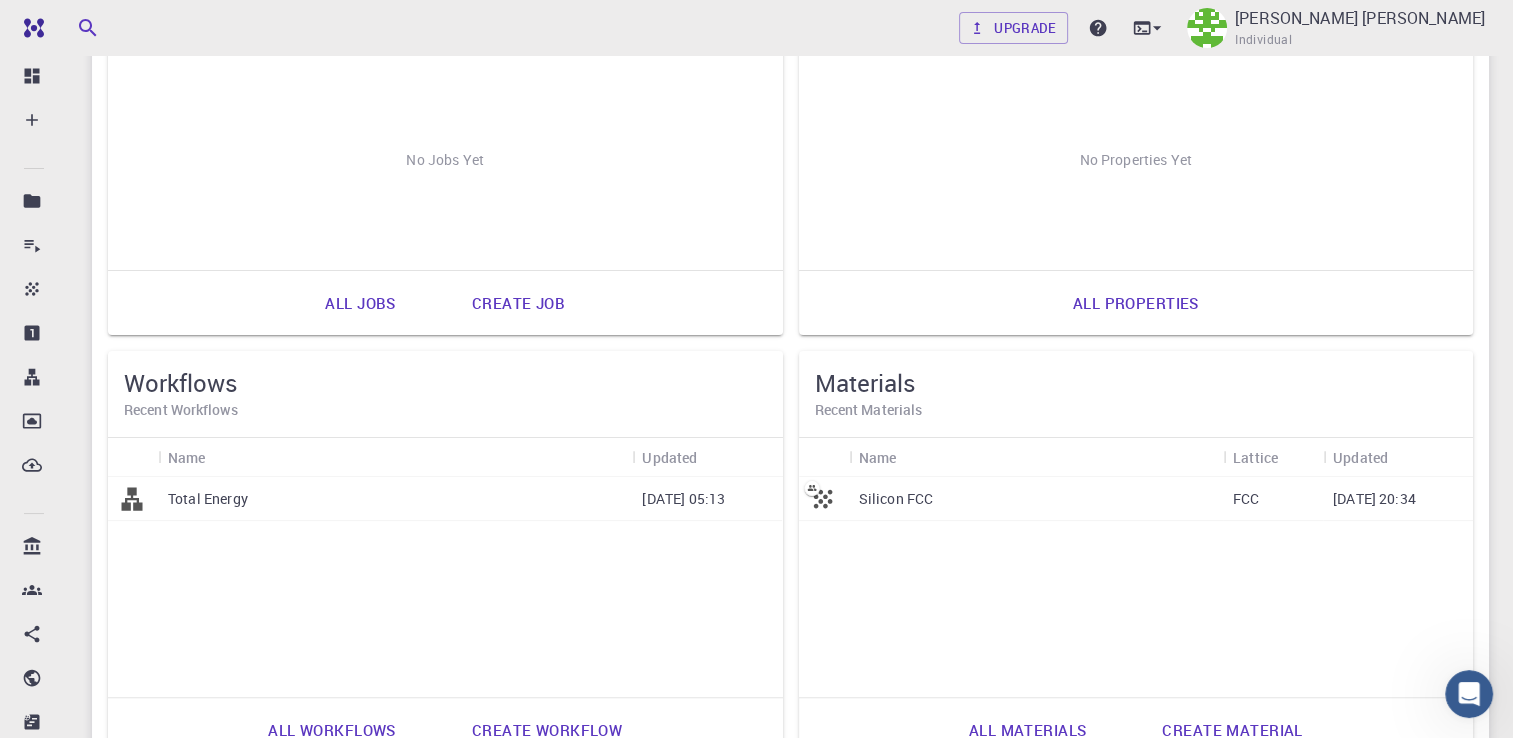 click on "Name" at bounding box center [1036, 457] 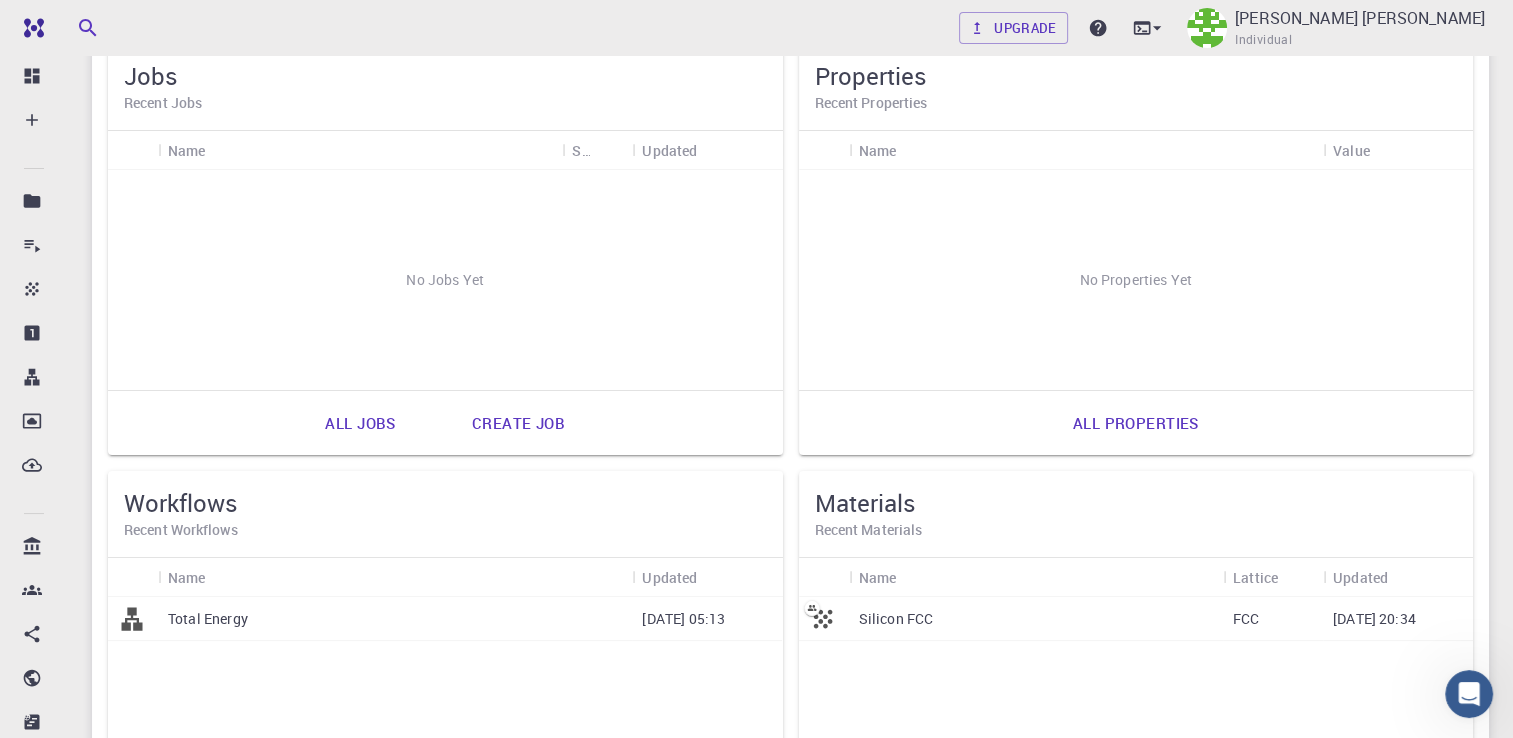 scroll, scrollTop: 0, scrollLeft: 0, axis: both 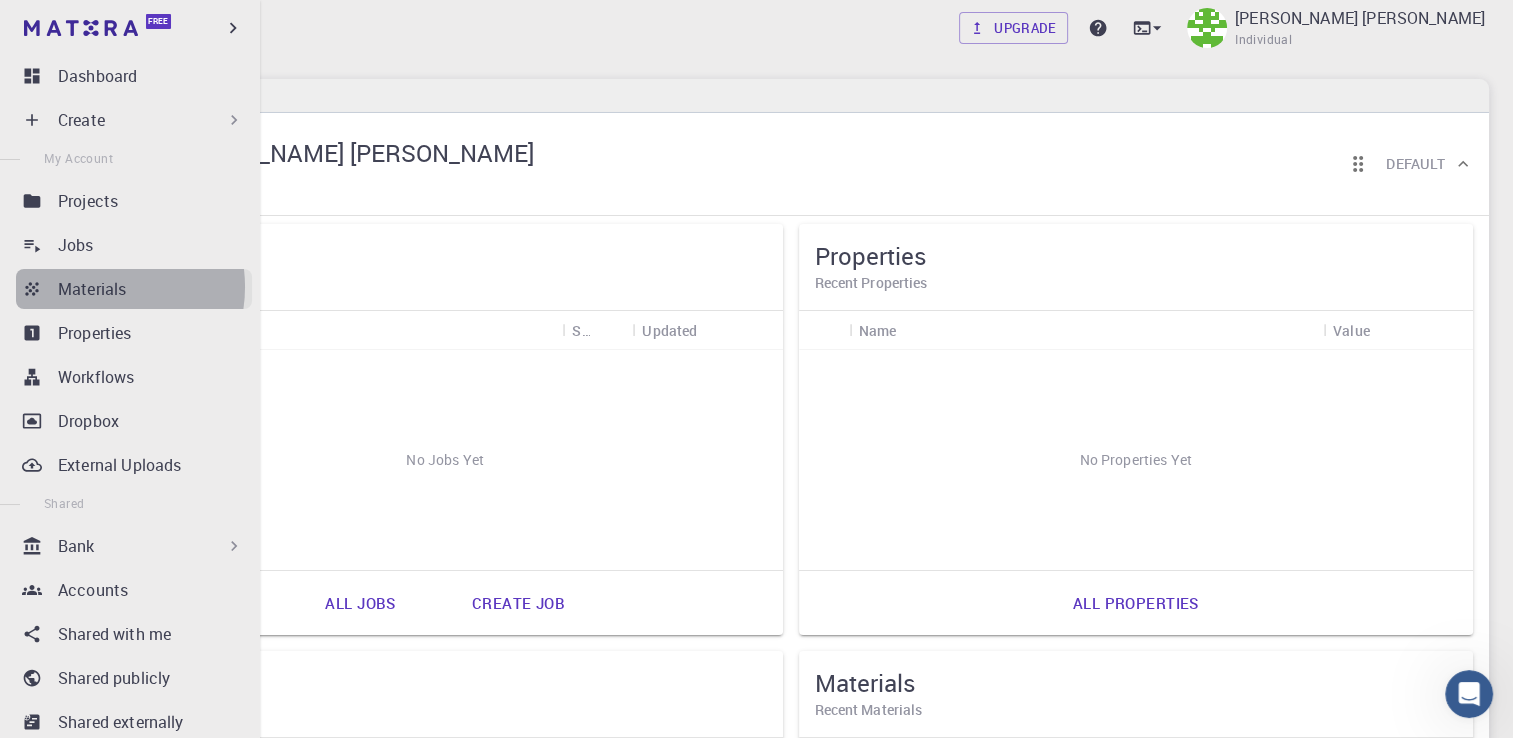 click on "Materials" at bounding box center (92, 289) 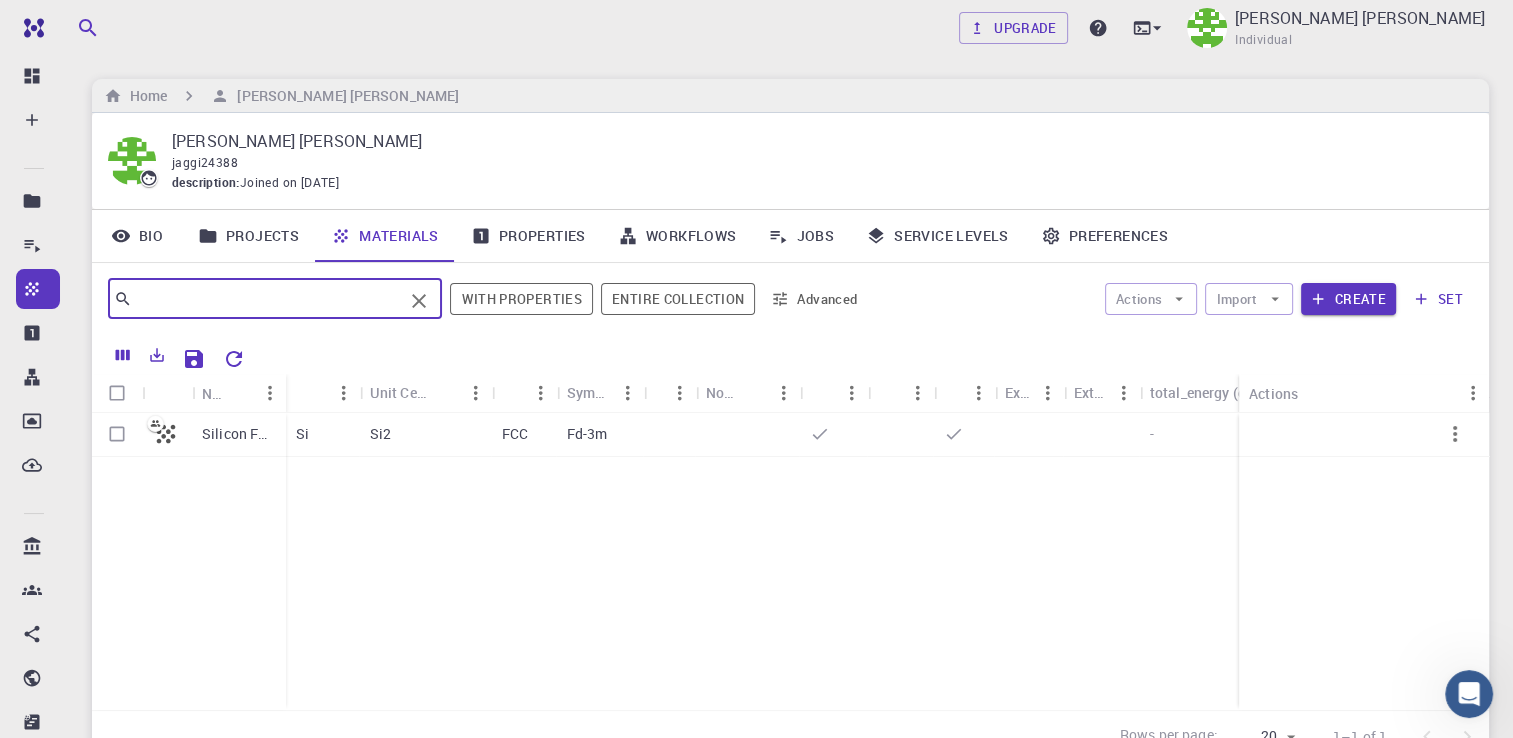 click at bounding box center (267, 299) 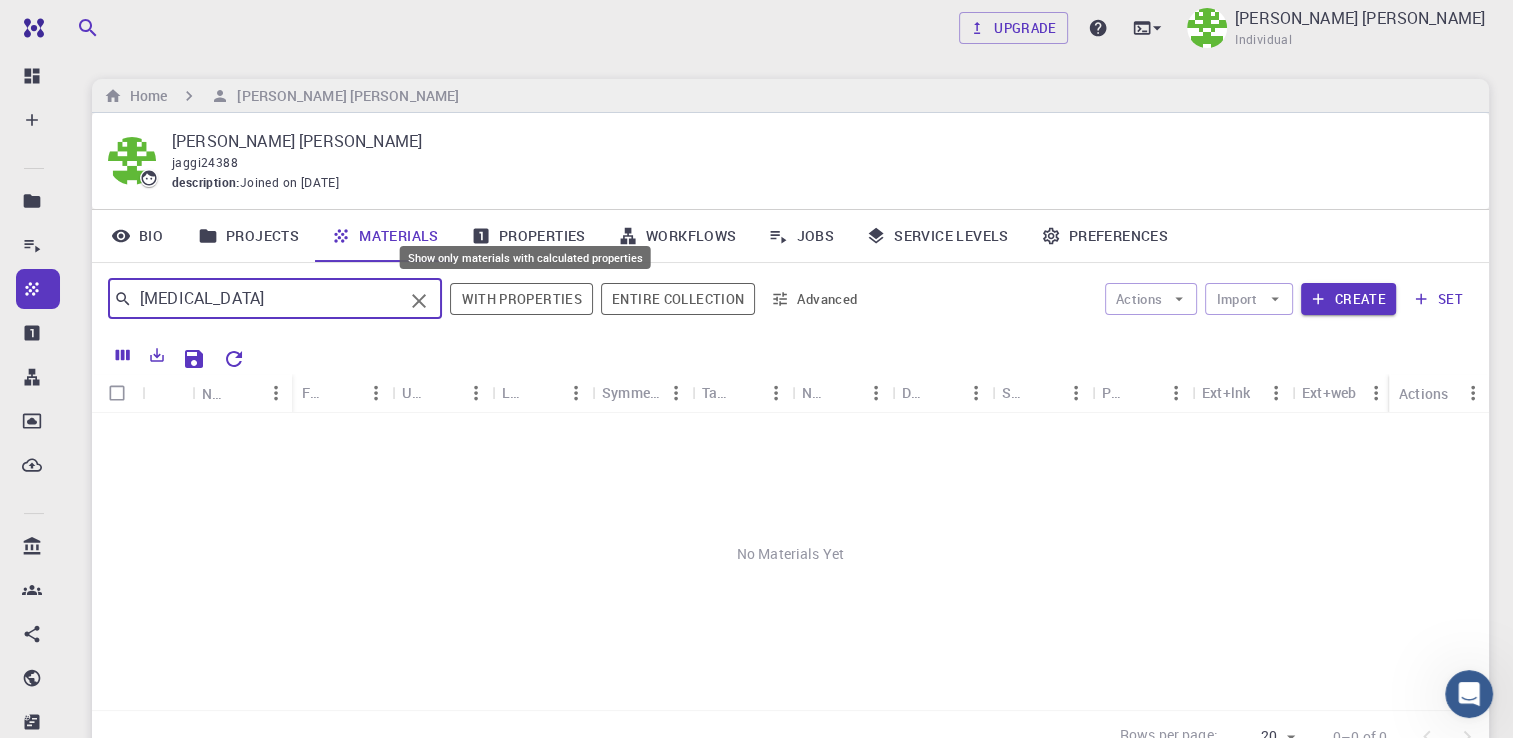 type on "[MEDICAL_DATA]" 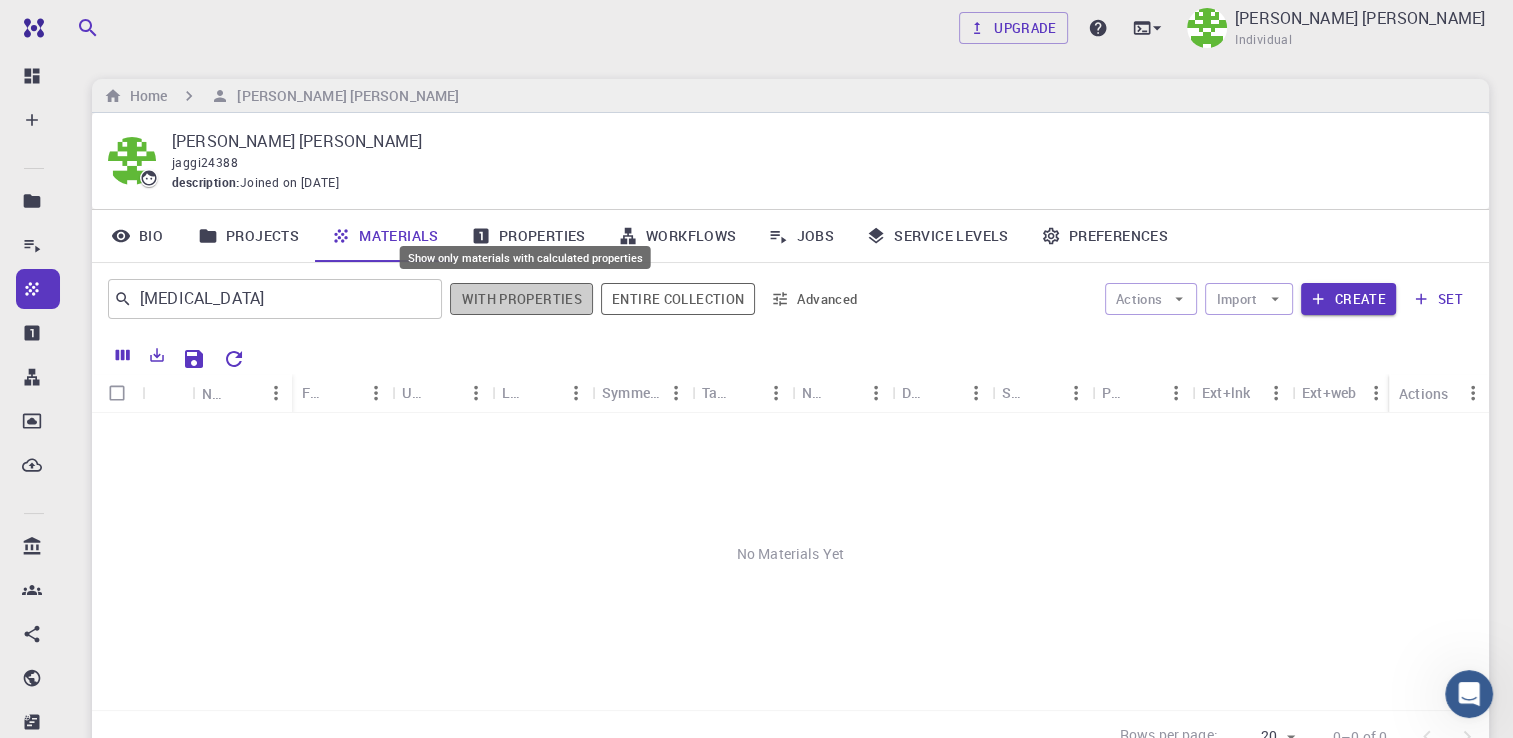 click on "With properties" at bounding box center [521, 299] 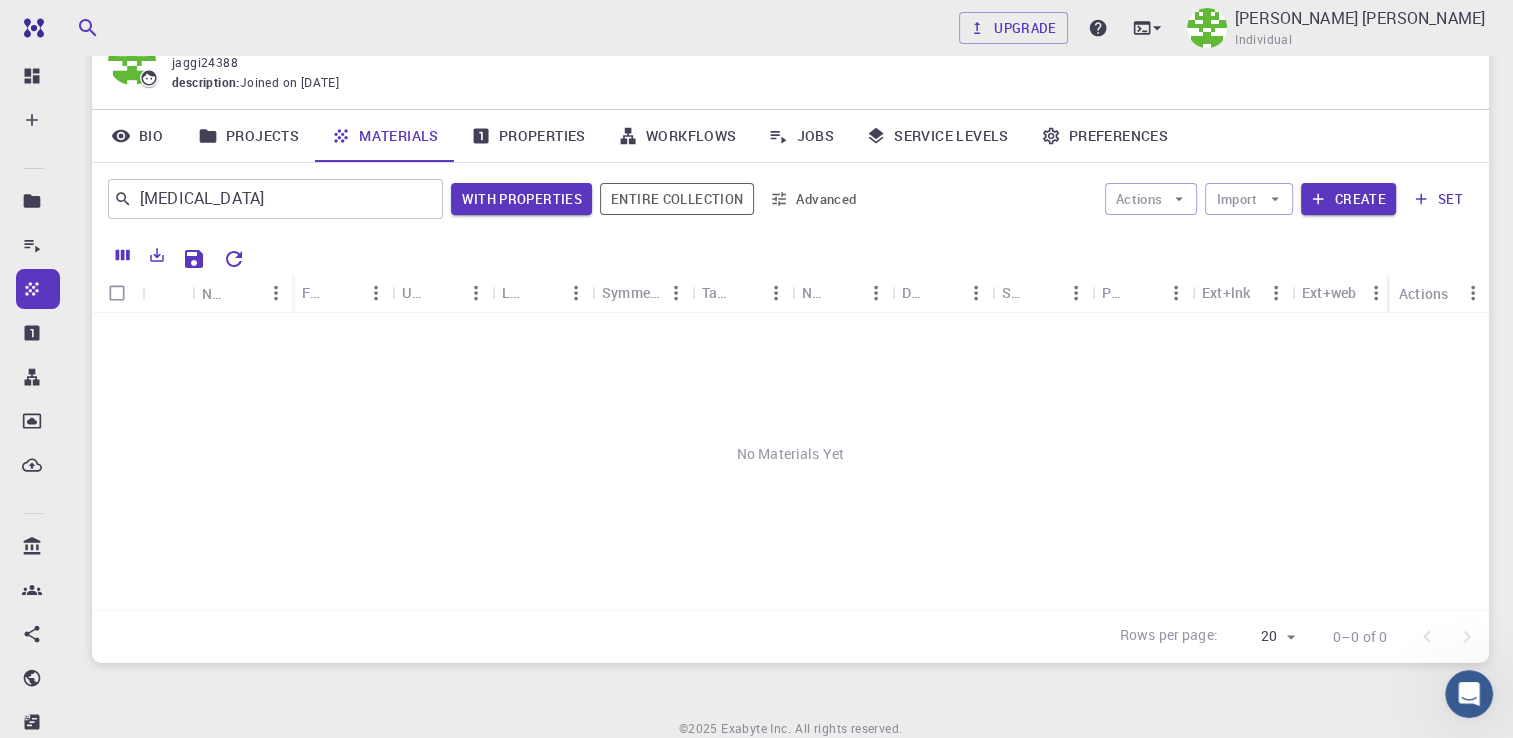 scroll, scrollTop: 0, scrollLeft: 0, axis: both 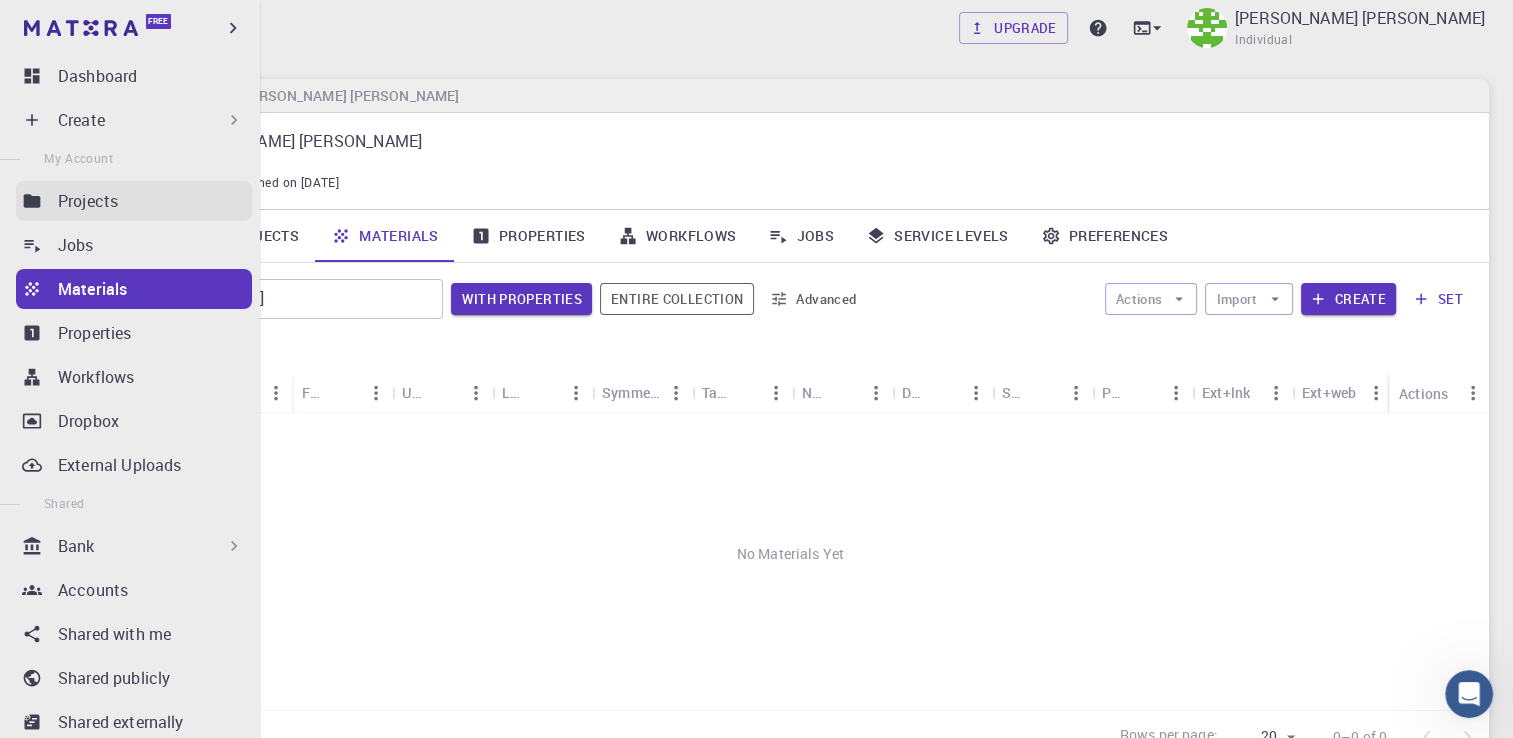 click on "Projects" at bounding box center [88, 201] 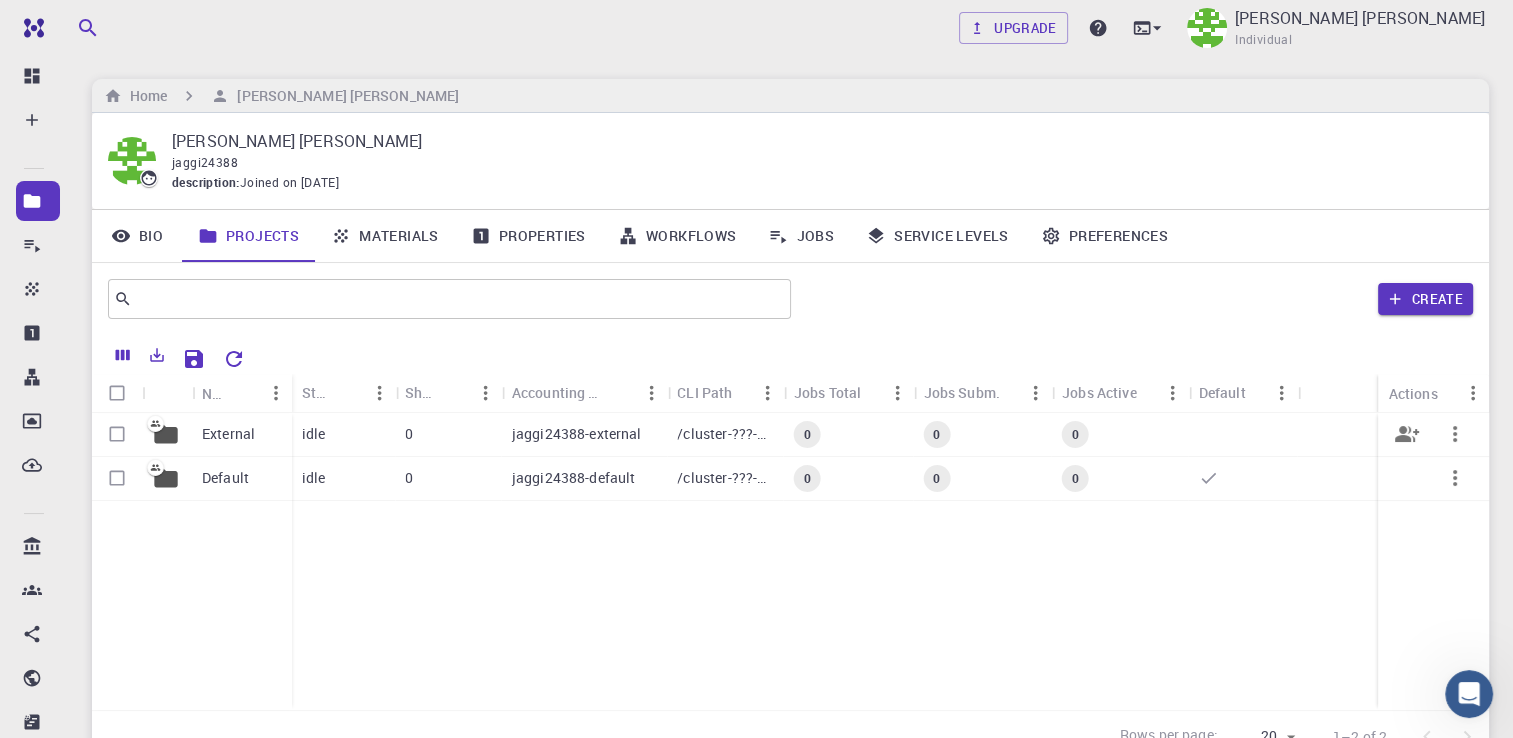 click on "jaggi24388-external" at bounding box center [577, 434] 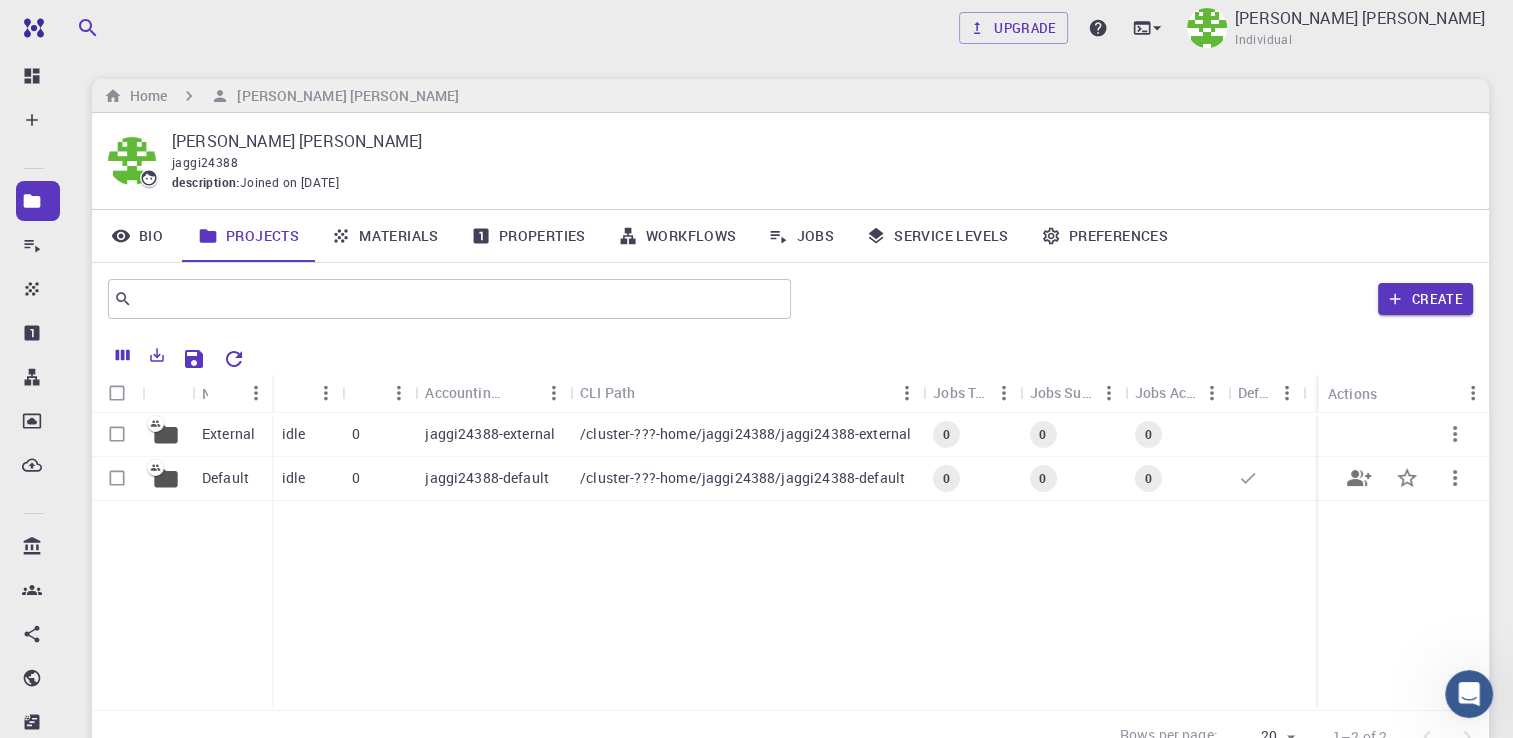 click 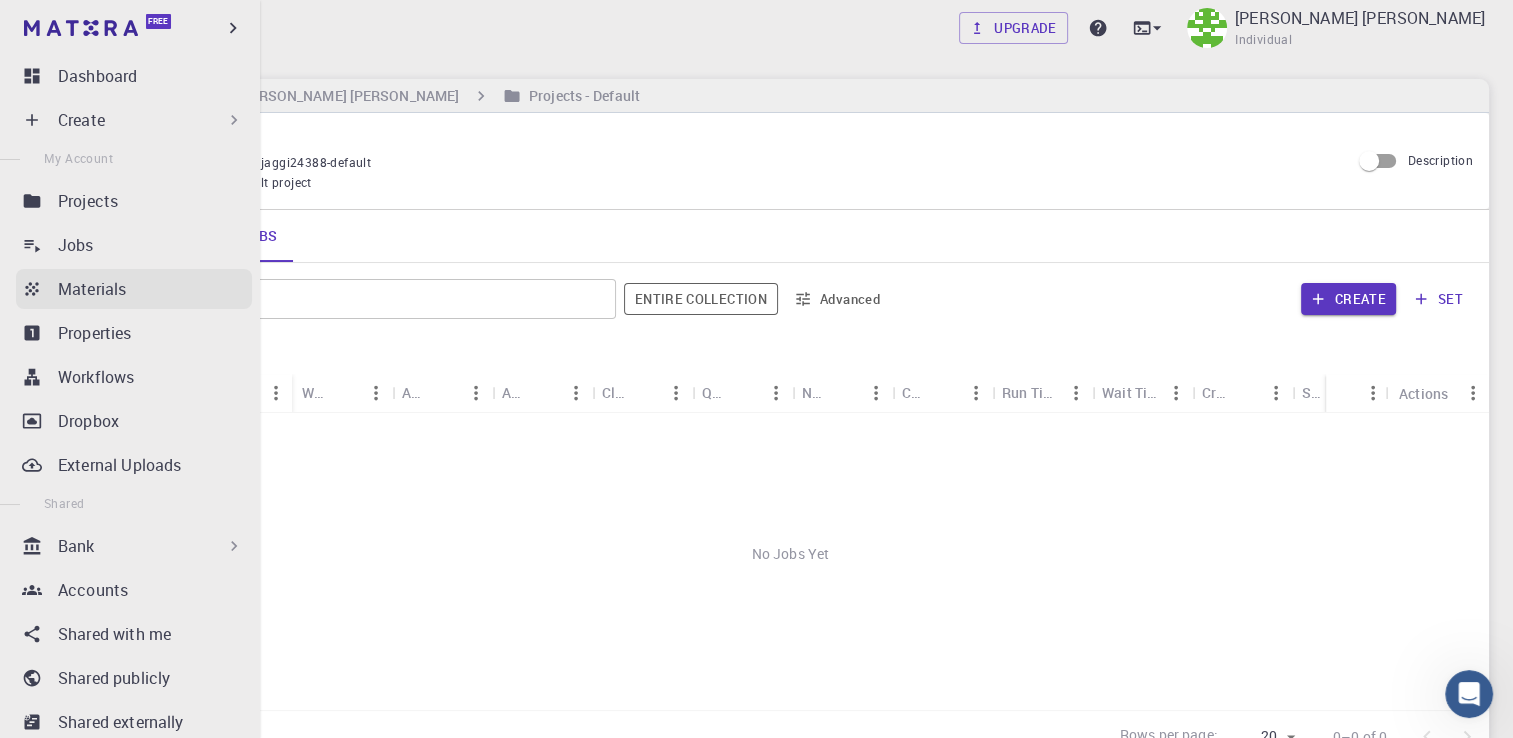click on "Materials" at bounding box center (92, 289) 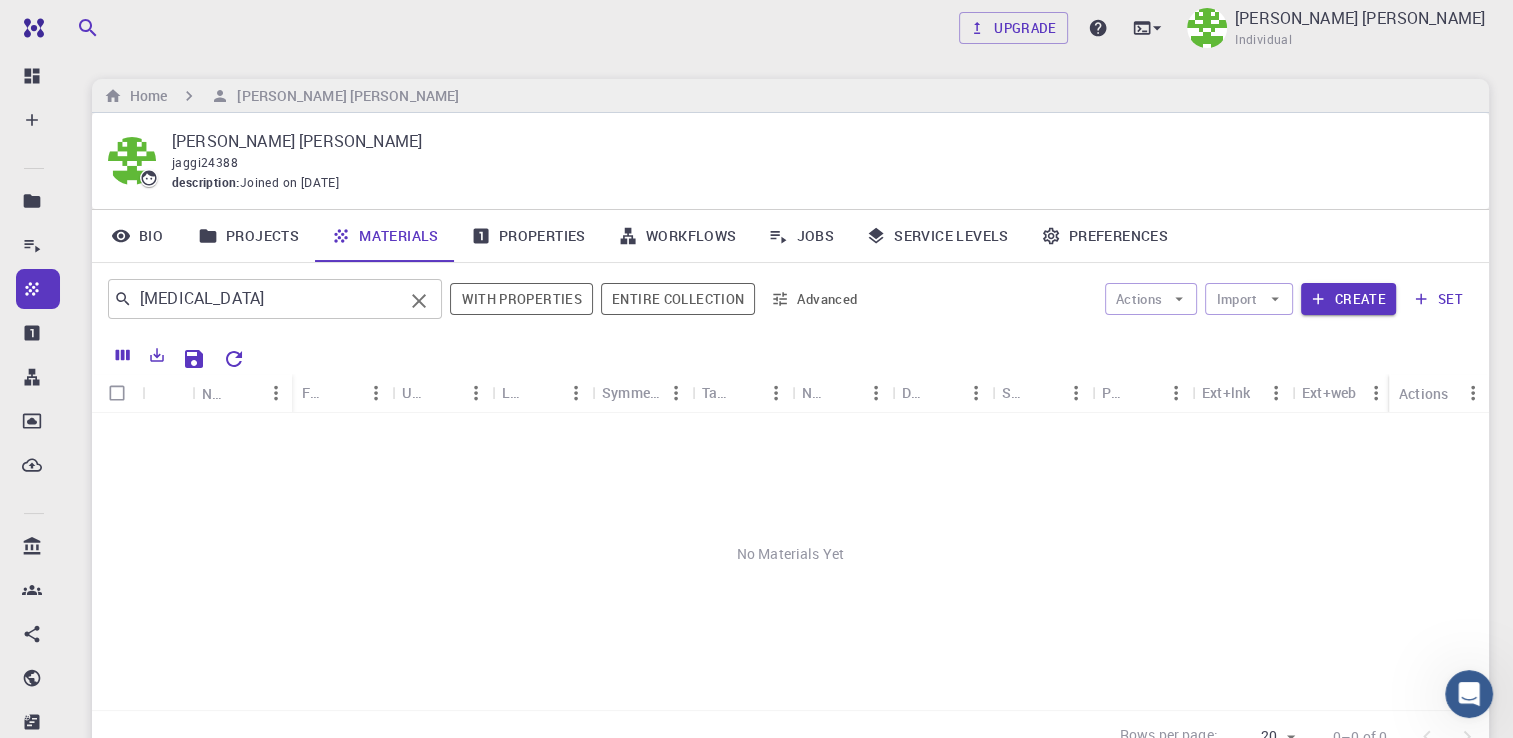 click on "[MEDICAL_DATA]" at bounding box center [267, 299] 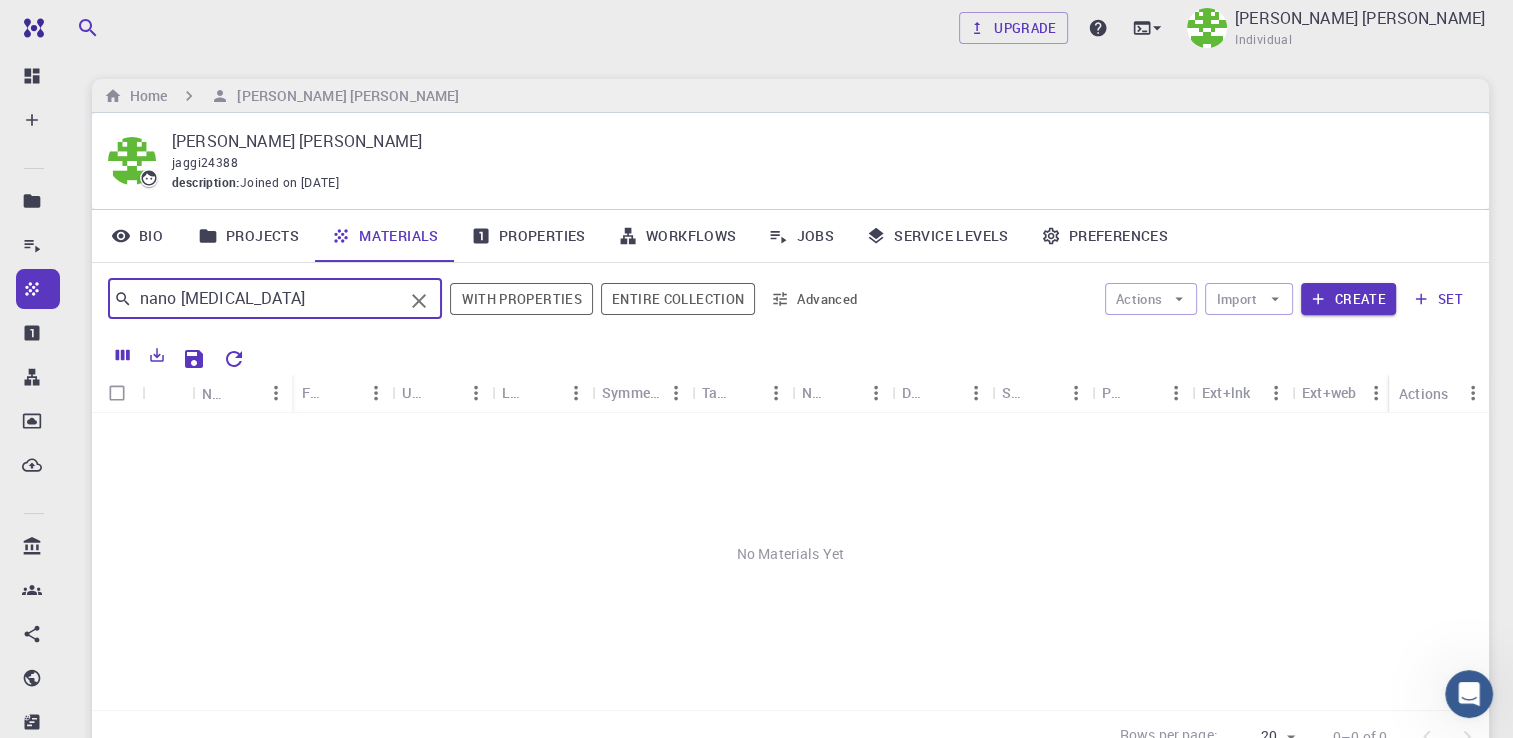 type on "nano [MEDICAL_DATA]" 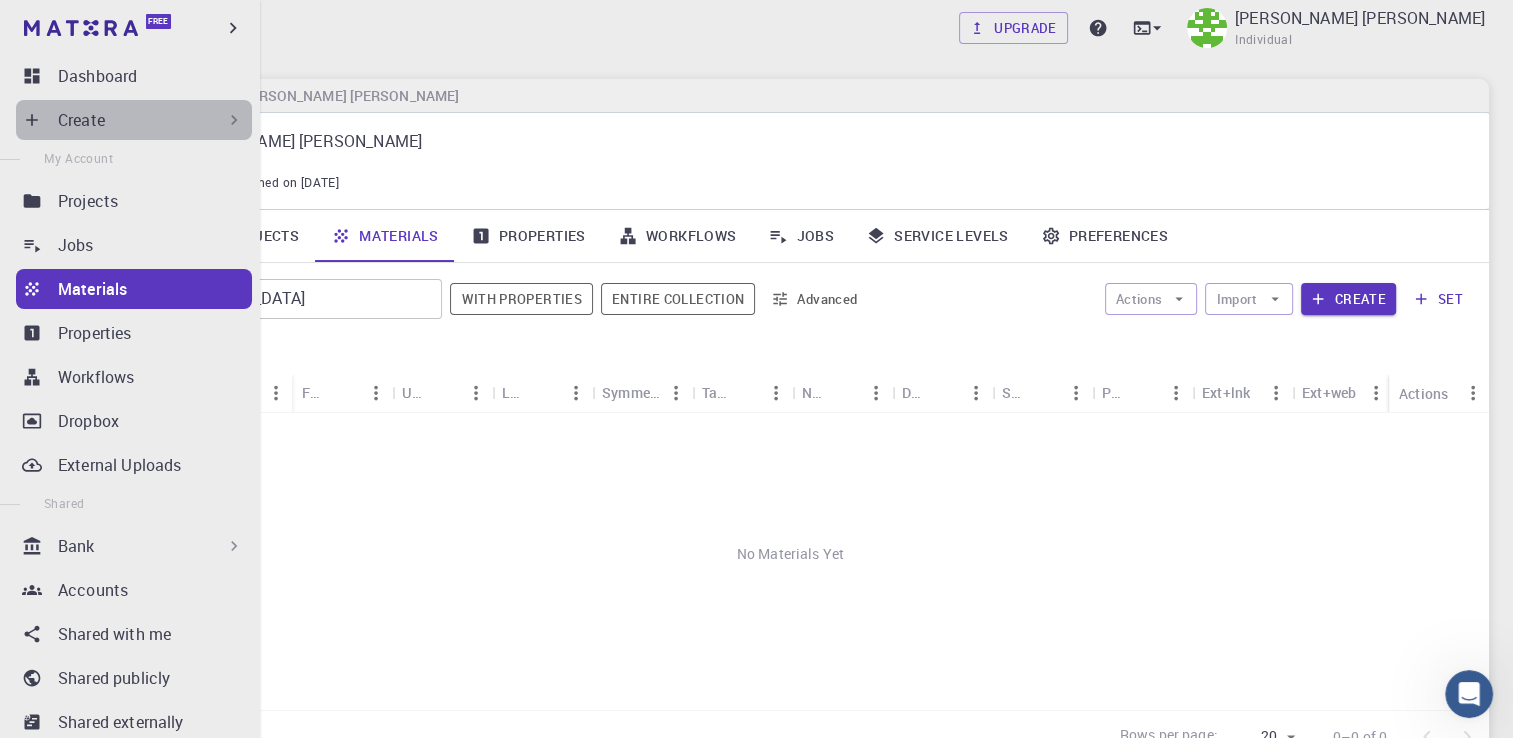 click 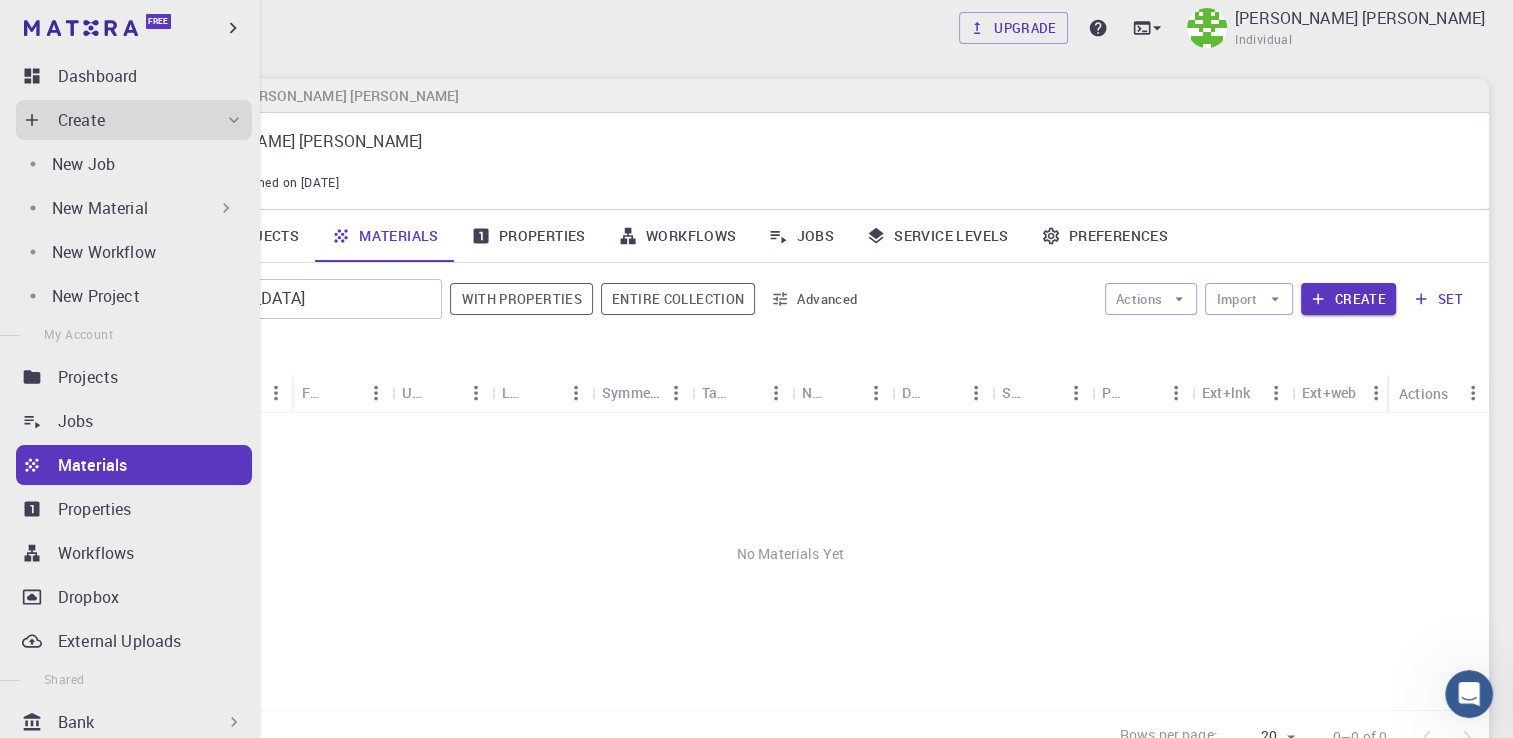 click on "New Material" at bounding box center (100, 208) 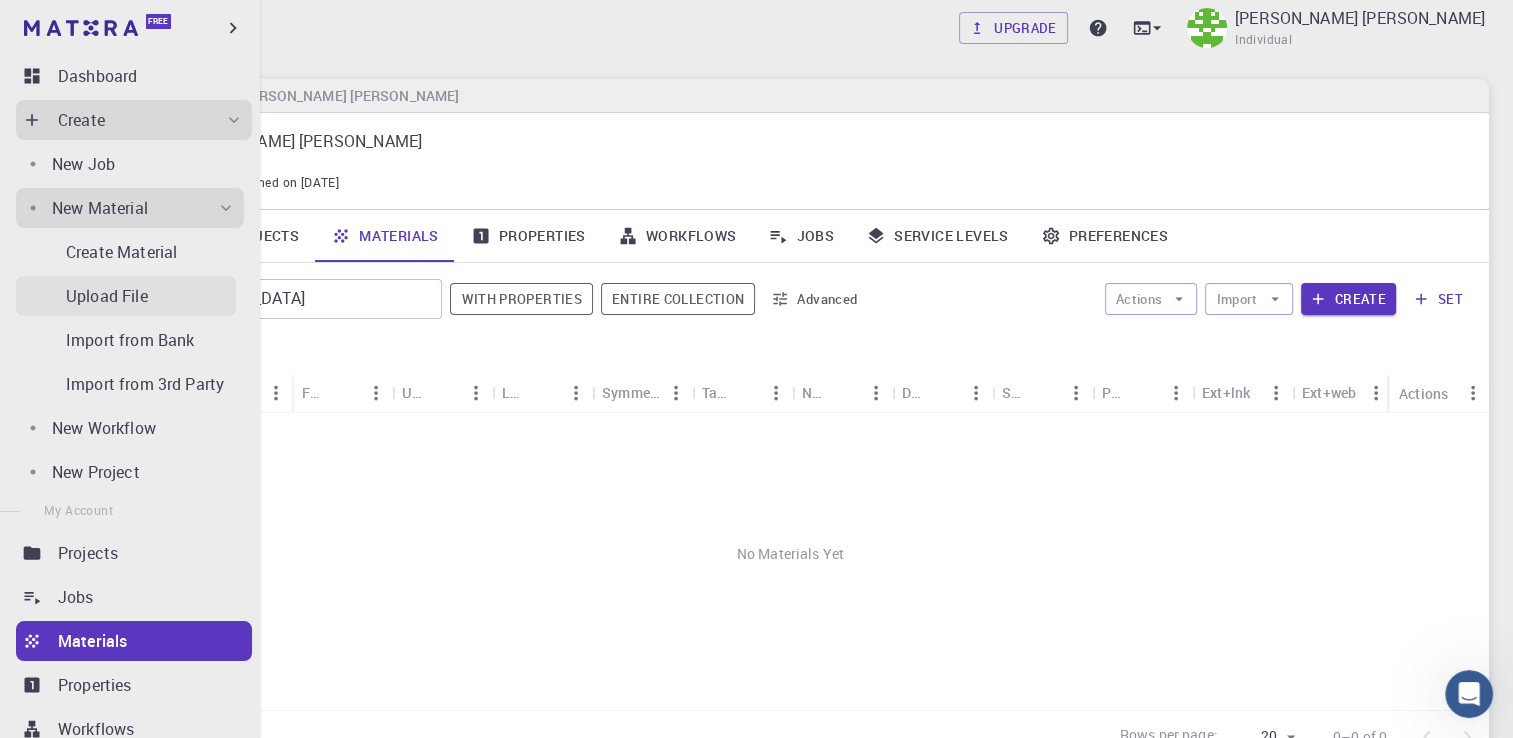click on "Upload File" at bounding box center [107, 296] 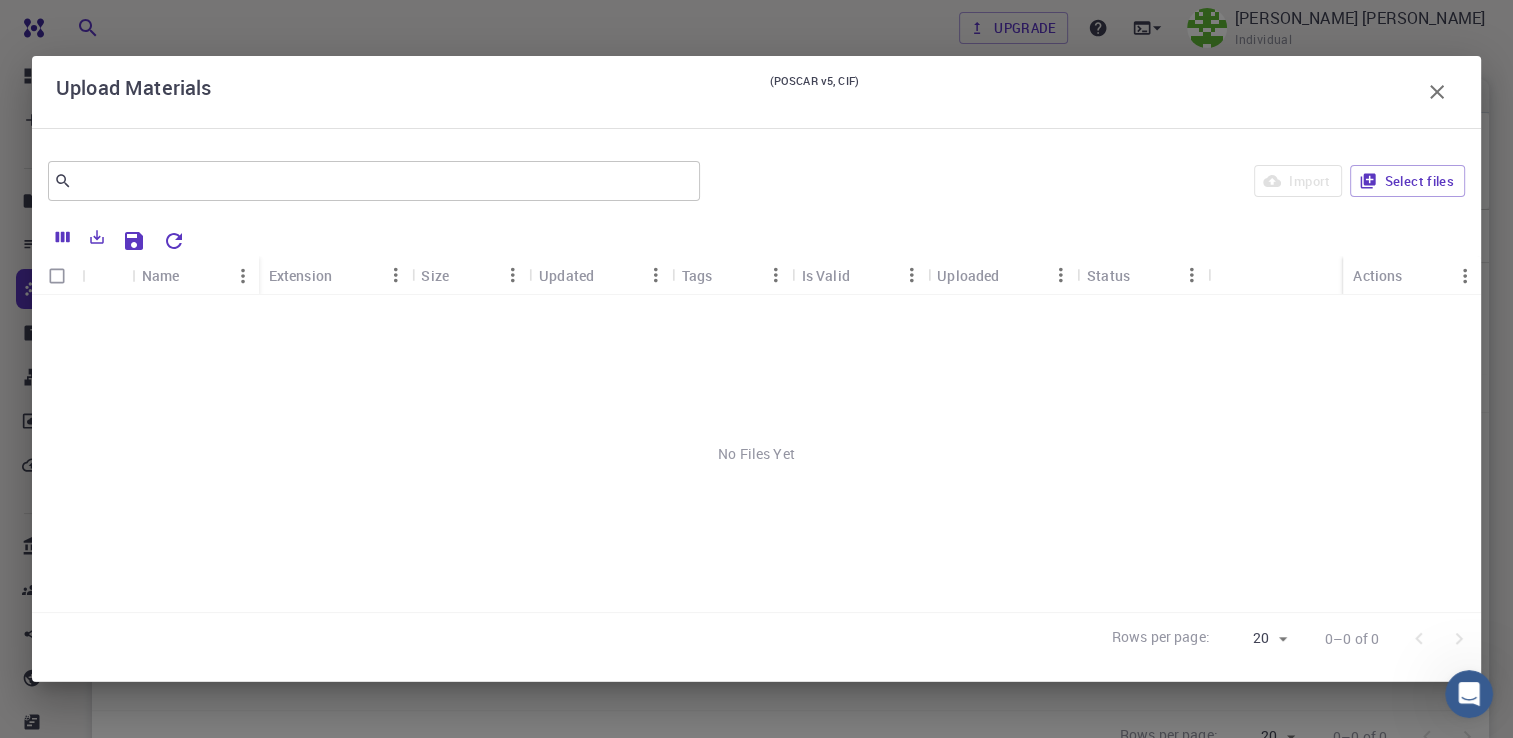 drag, startPoint x: 1438, startPoint y: 98, endPoint x: 78, endPoint y: 69, distance: 1360.3092 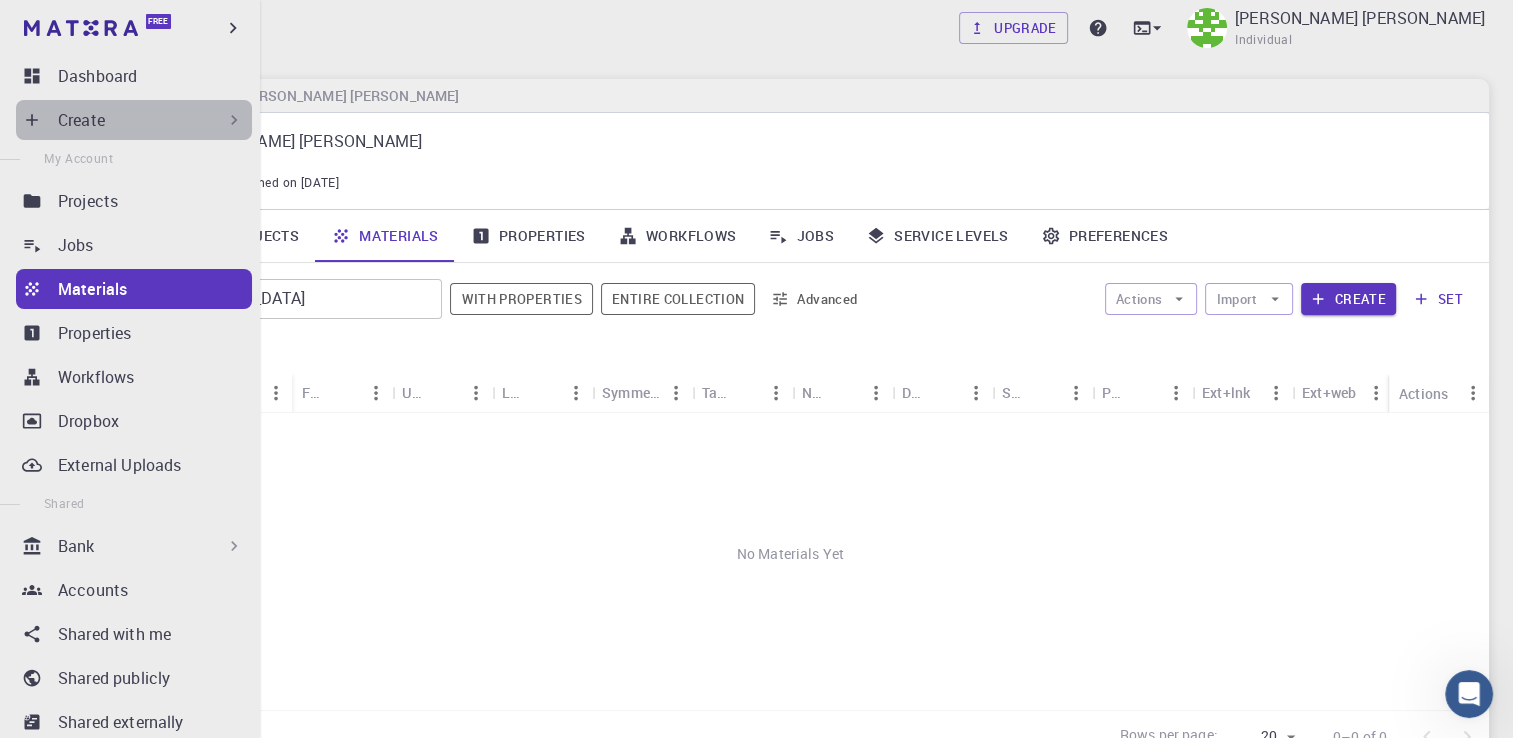 click 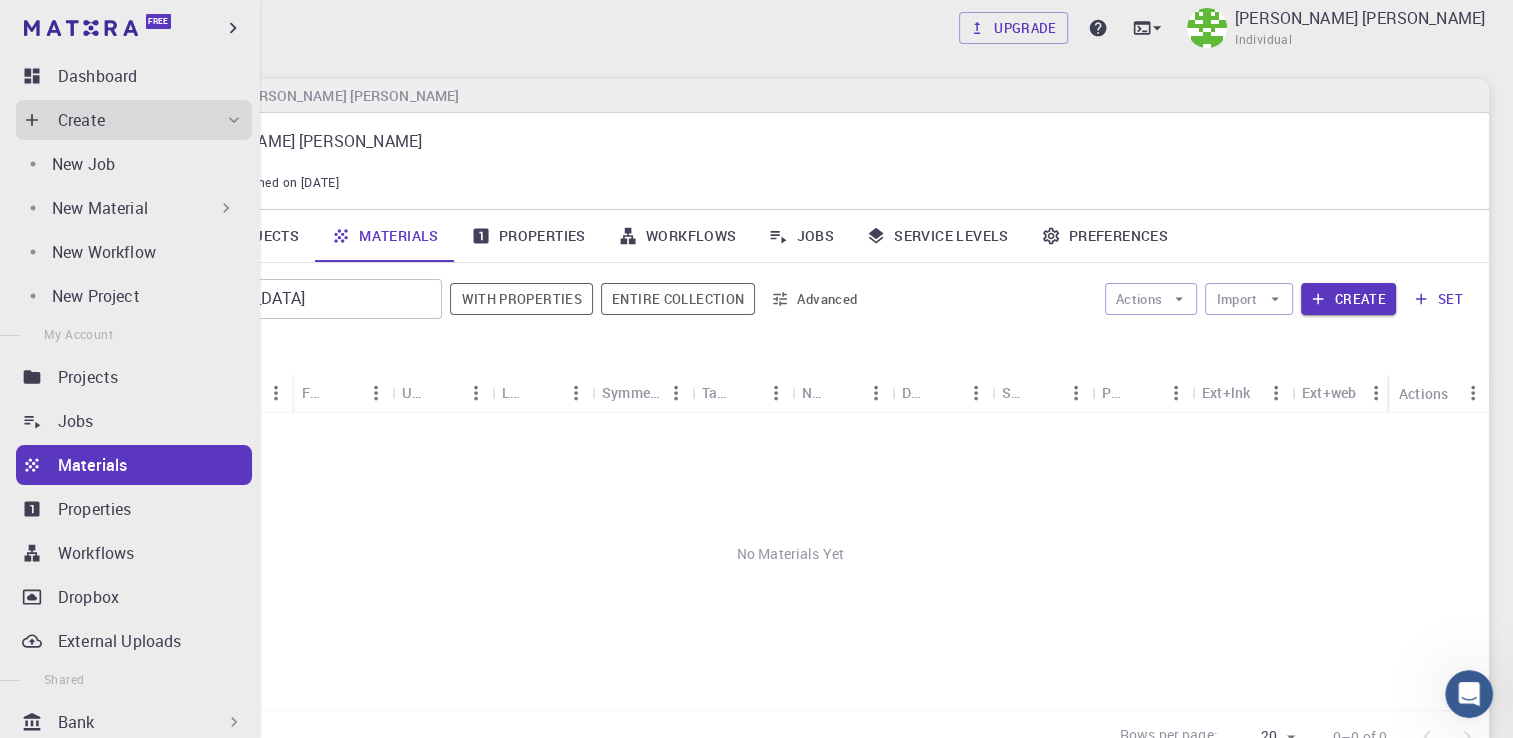 click on "New Material" at bounding box center [100, 208] 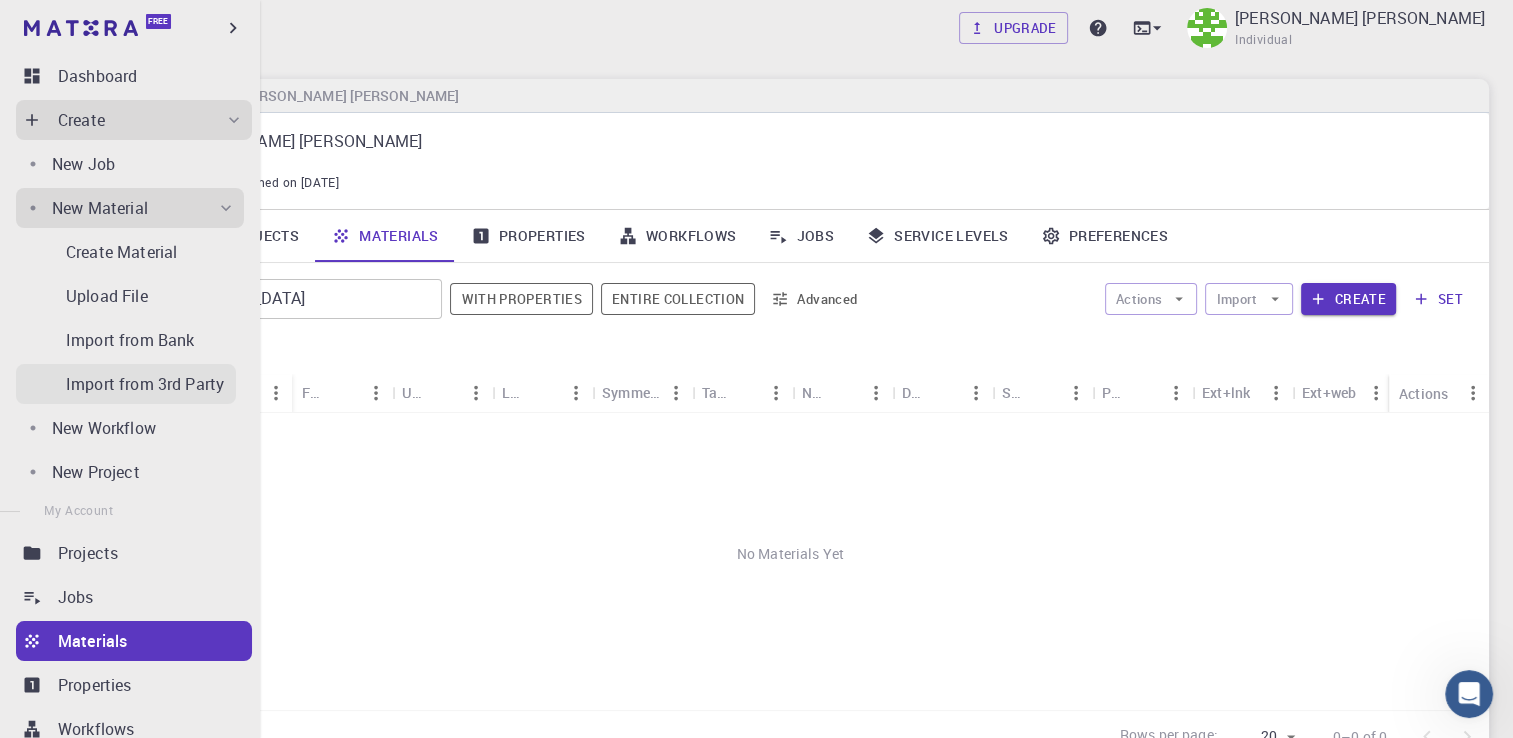 click on "Import from 3rd Party" at bounding box center (145, 384) 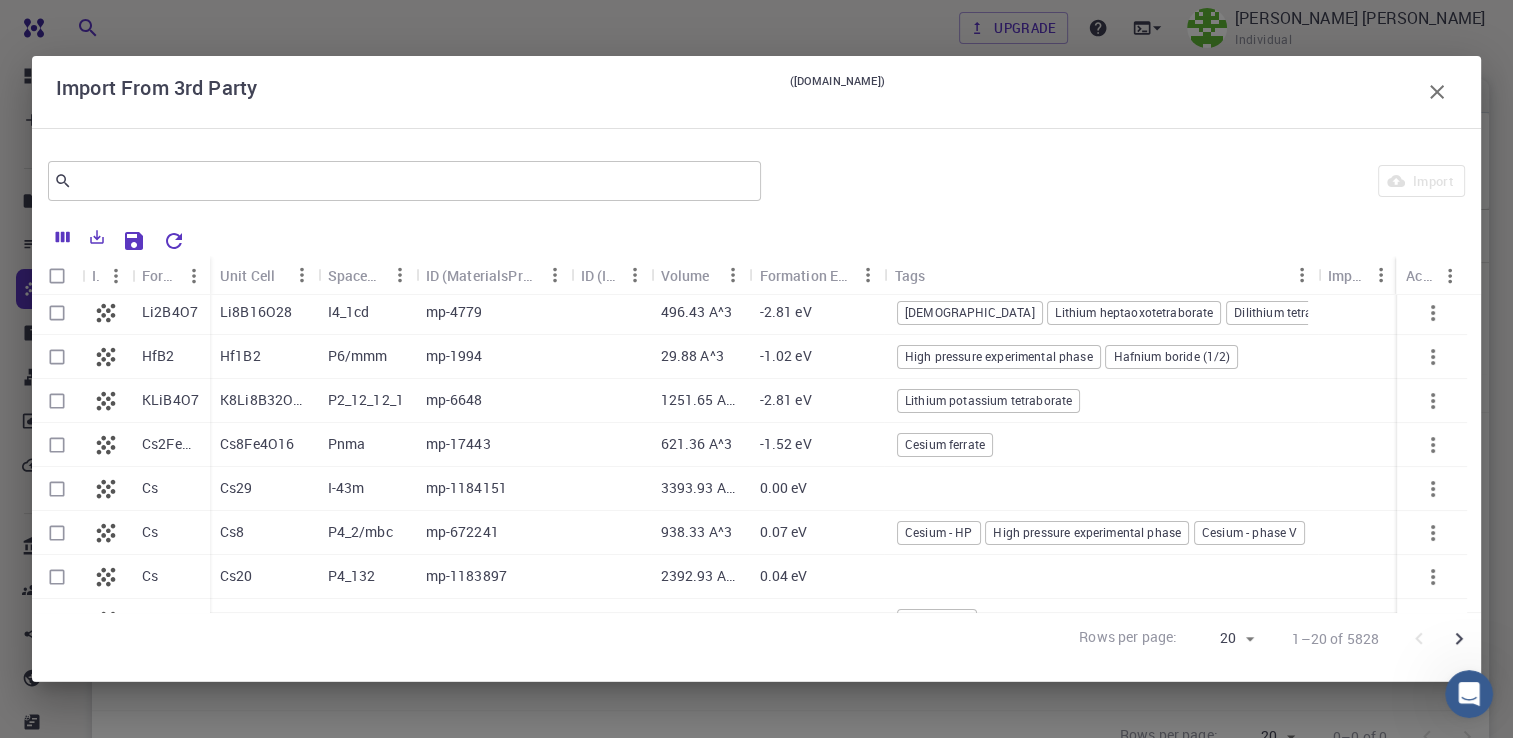 scroll, scrollTop: 300, scrollLeft: 0, axis: vertical 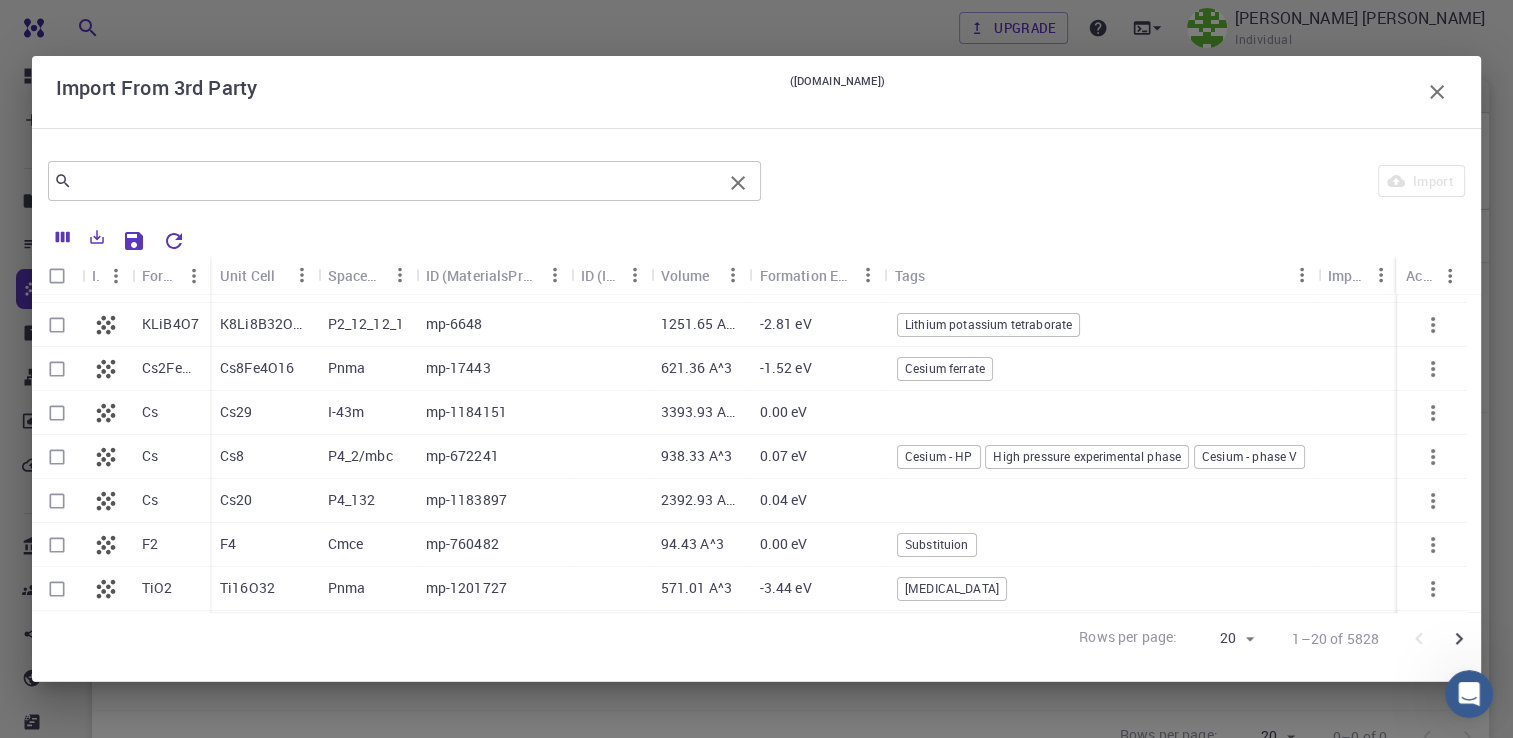 click at bounding box center [397, 181] 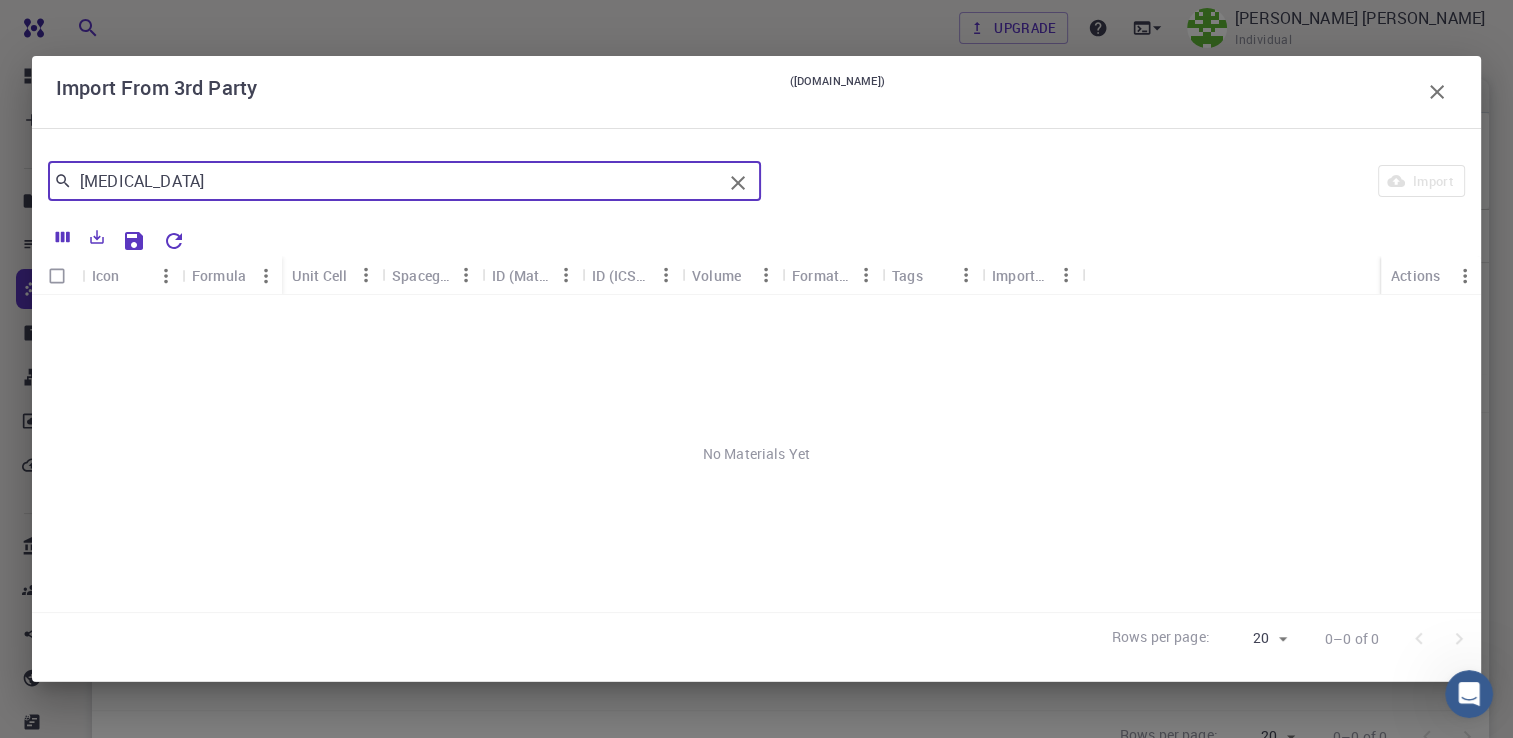 type on "[MEDICAL_DATA]" 